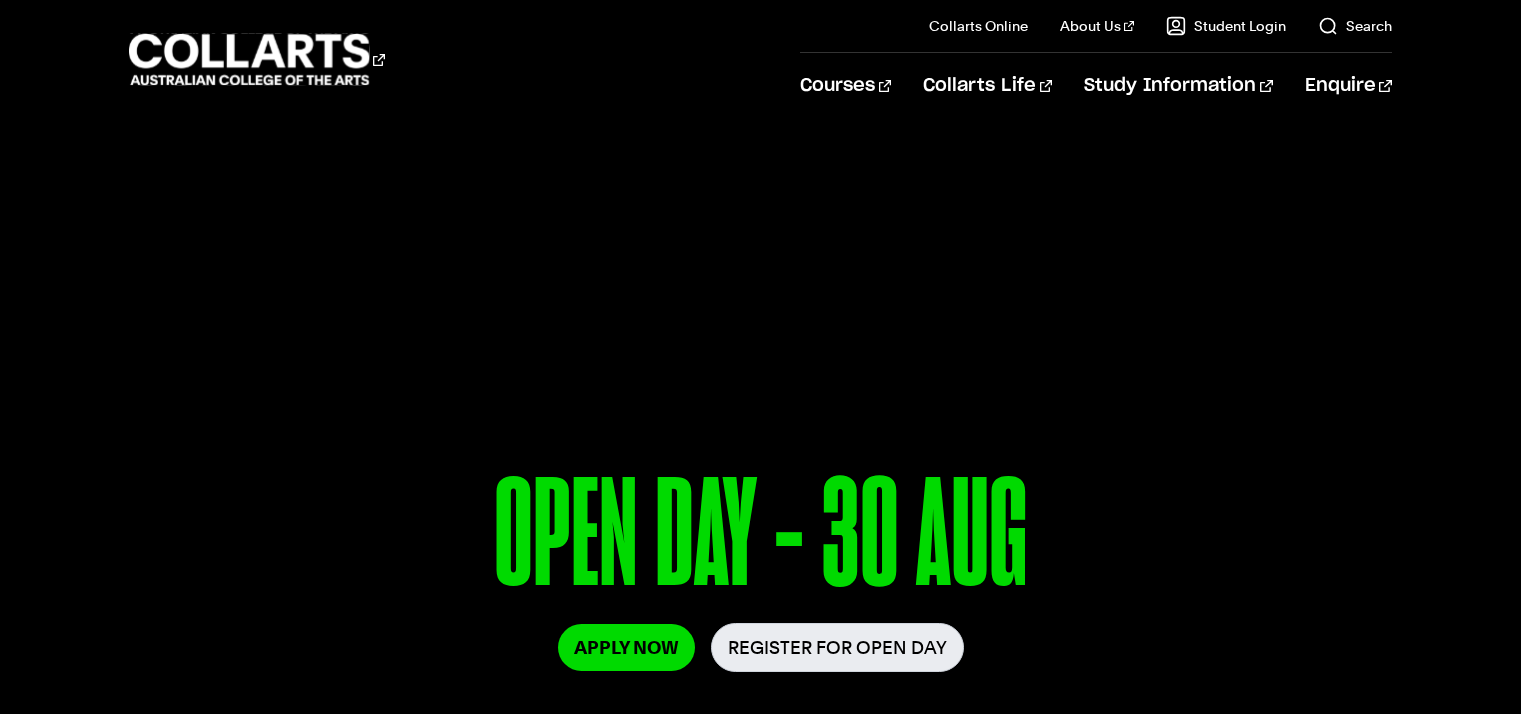 scroll, scrollTop: 0, scrollLeft: 0, axis: both 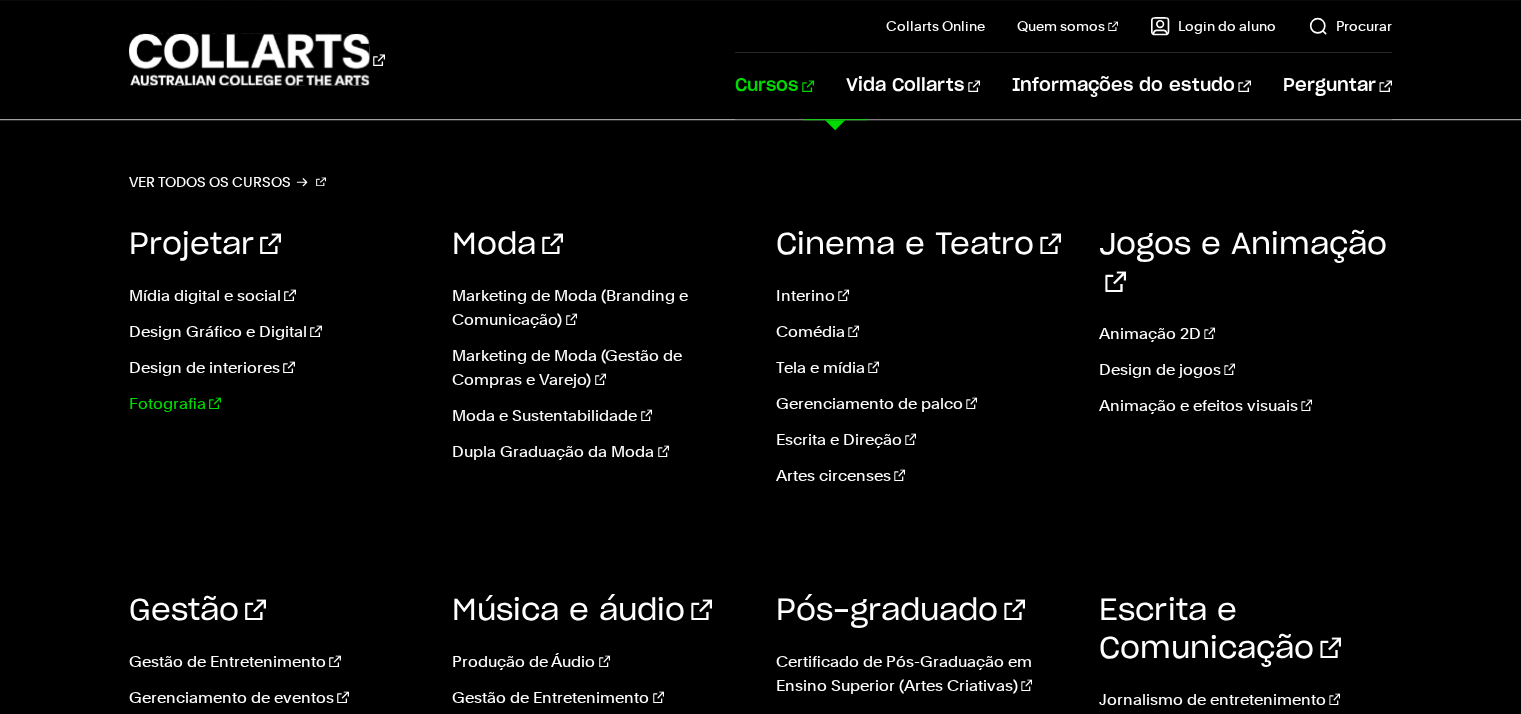 click on "Fotografia" at bounding box center (275, 404) 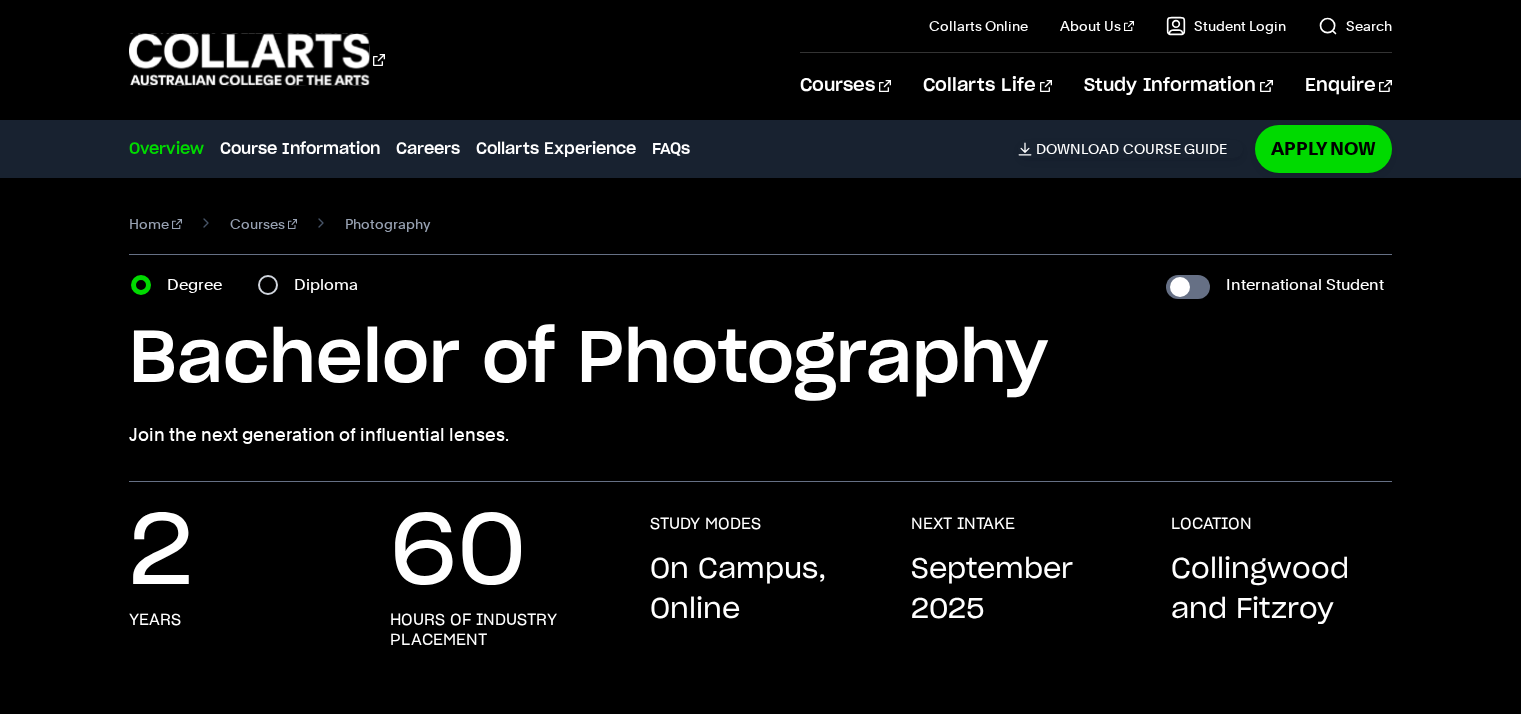 scroll, scrollTop: 0, scrollLeft: 0, axis: both 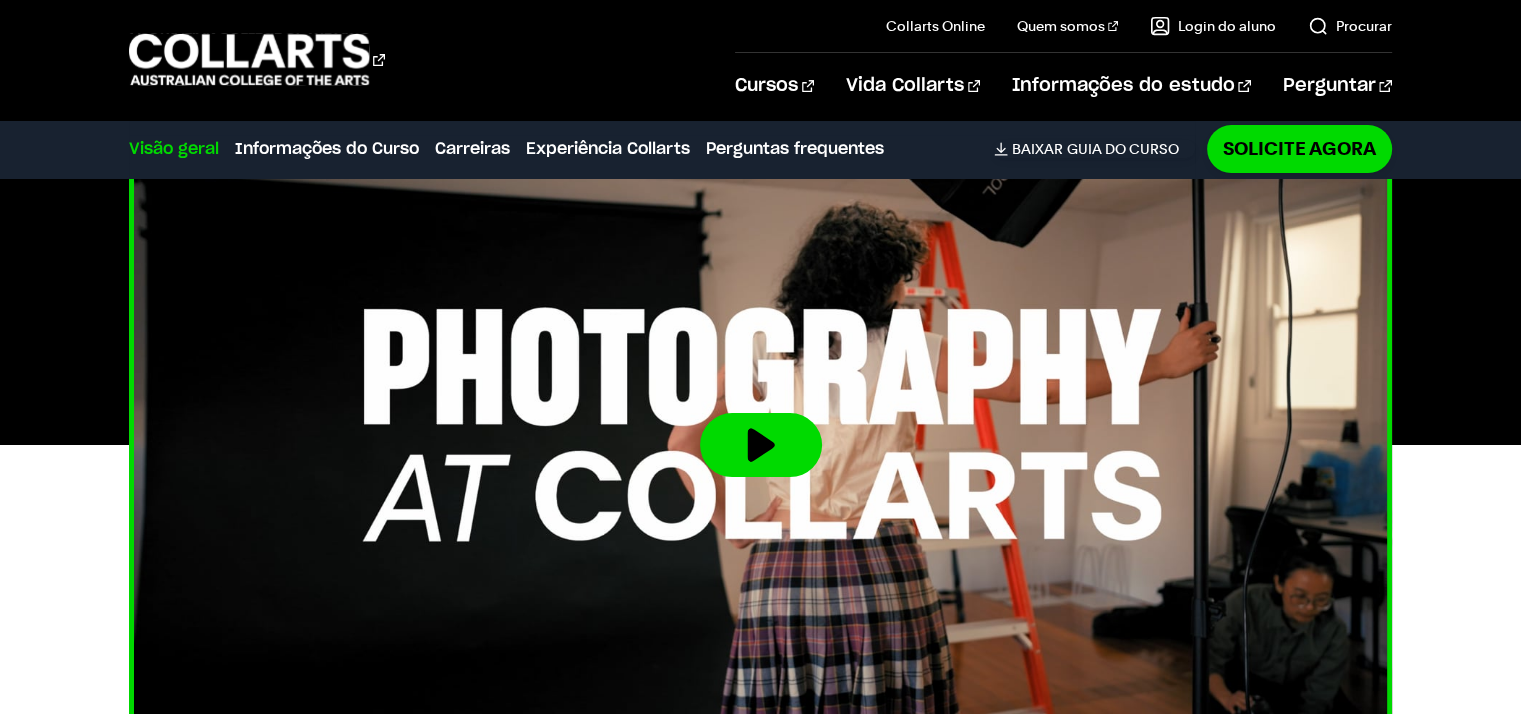 click at bounding box center [761, 445] 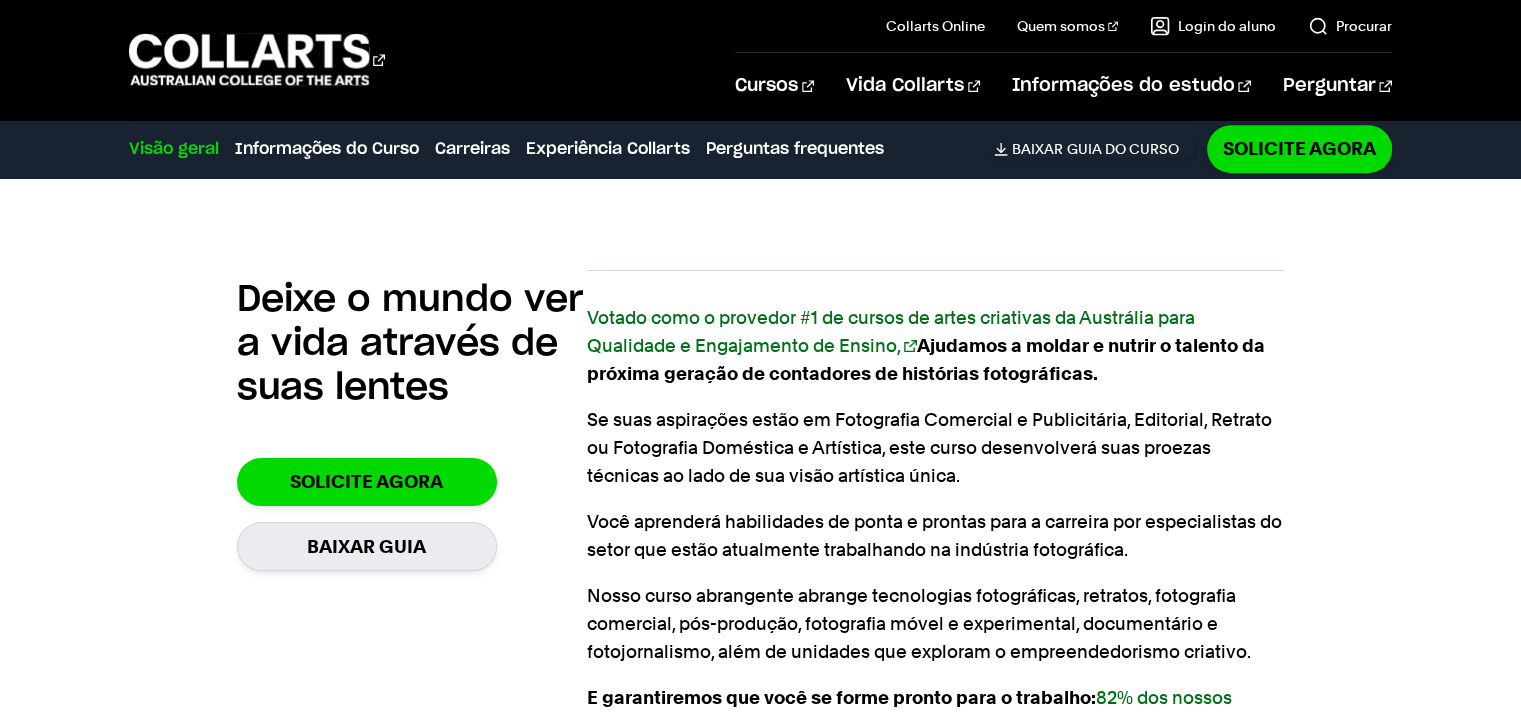 scroll, scrollTop: 1300, scrollLeft: 0, axis: vertical 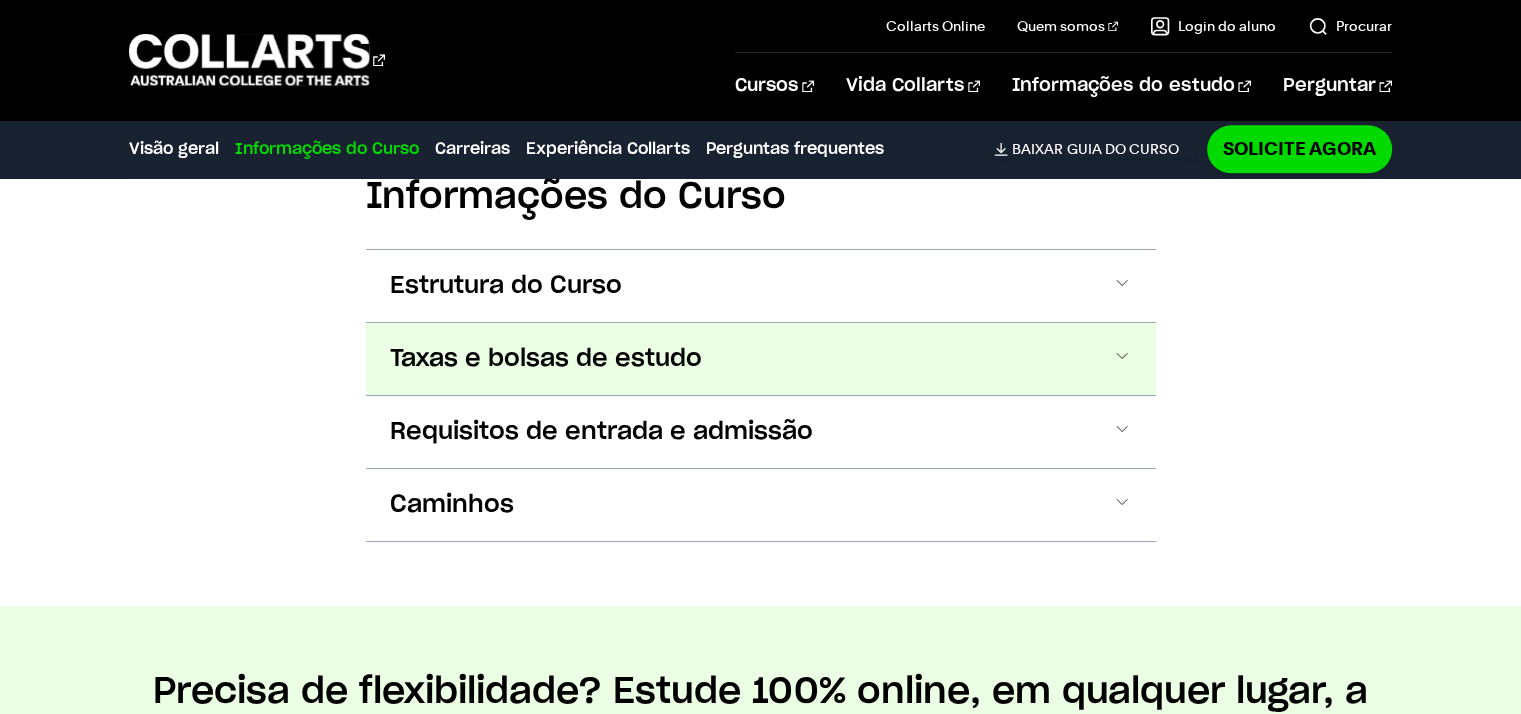 click on "Taxas e bolsas de estudo" at bounding box center [761, 359] 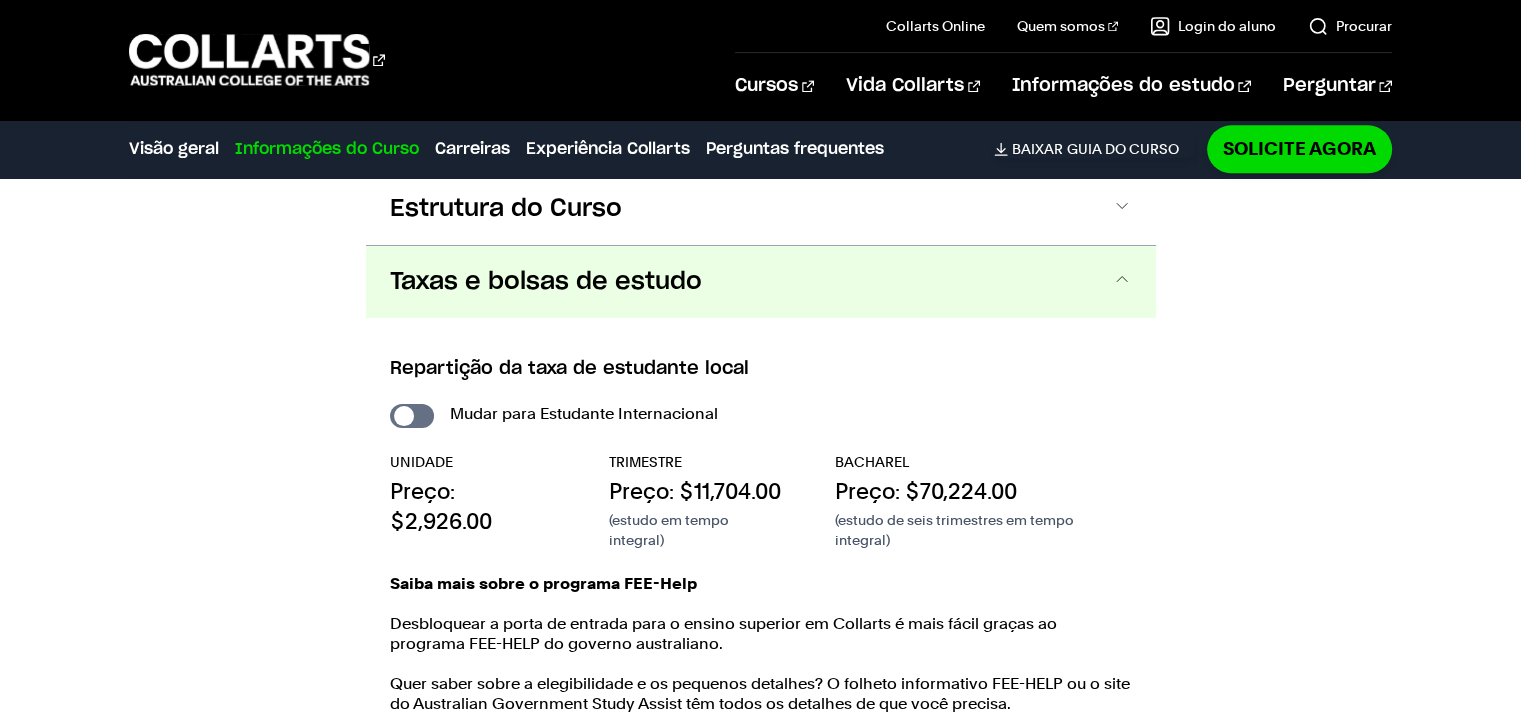 scroll, scrollTop: 2541, scrollLeft: 0, axis: vertical 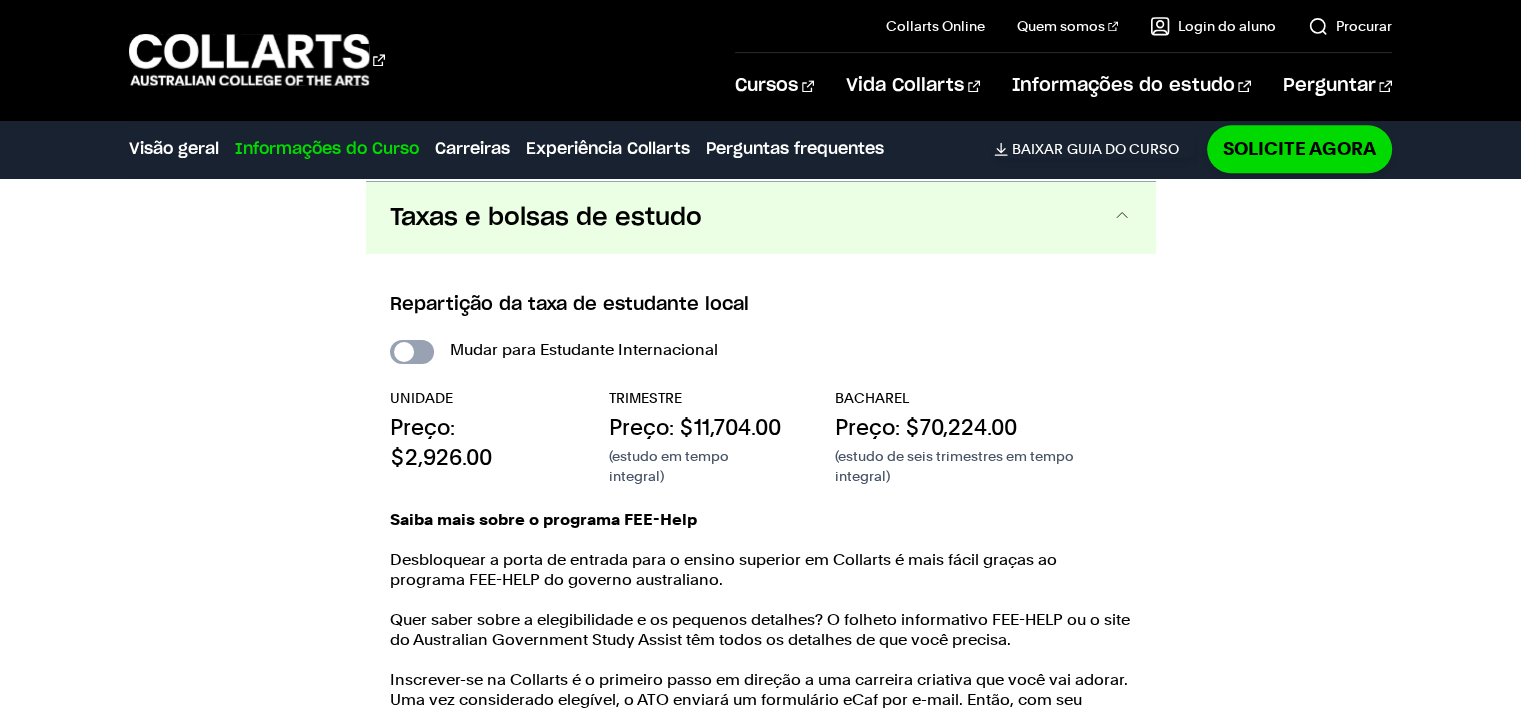 click on "Estudante Internacional" at bounding box center (412, 352) 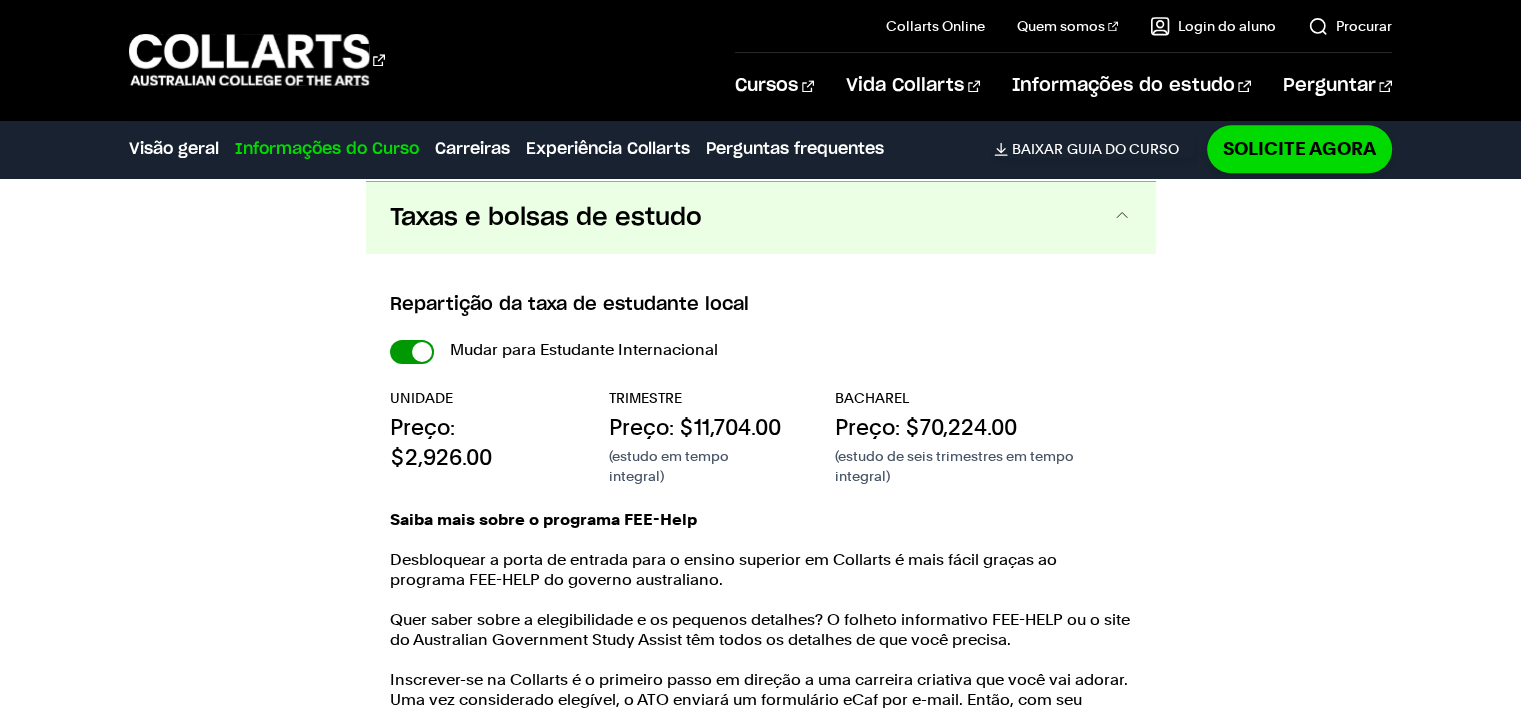 checkbox on "true" 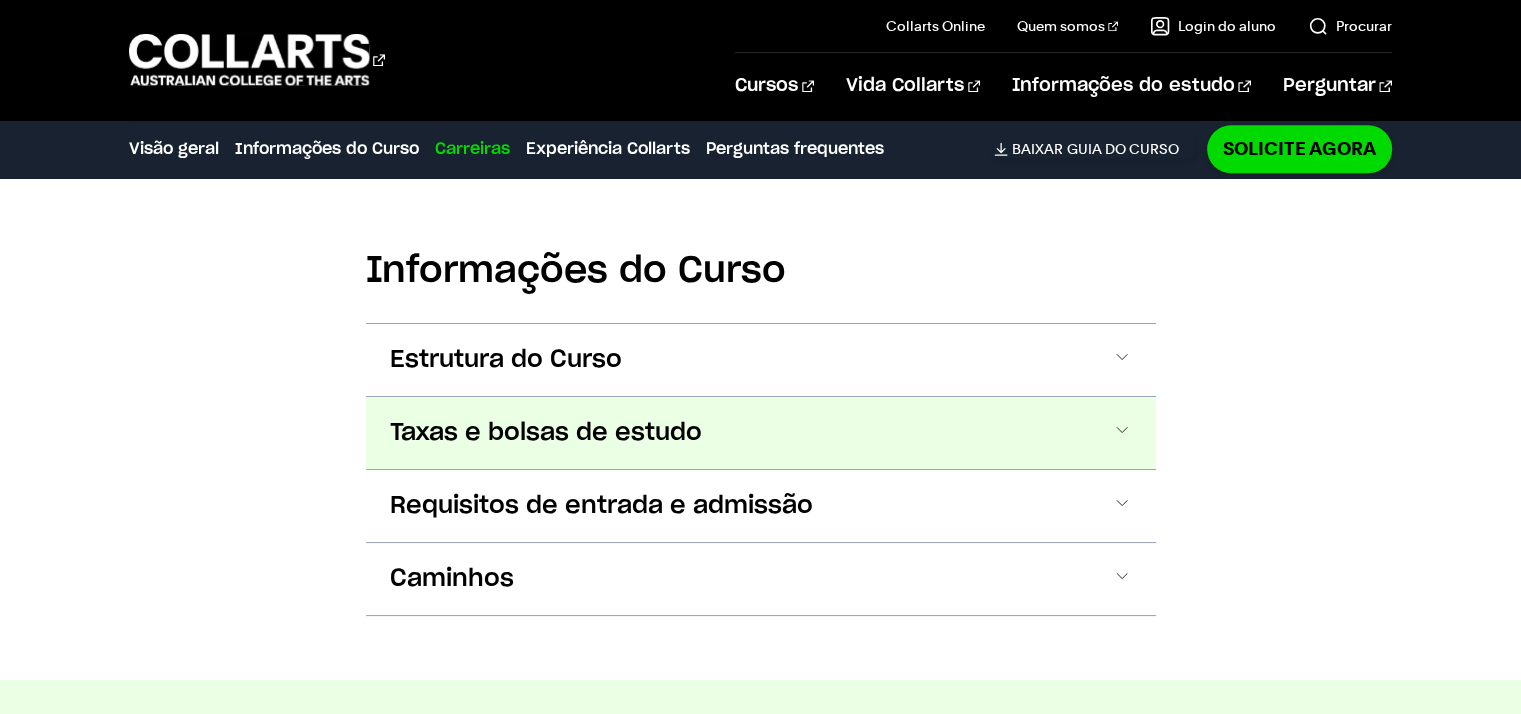 click on "Taxas e bolsas de estudo" at bounding box center (0, 0) 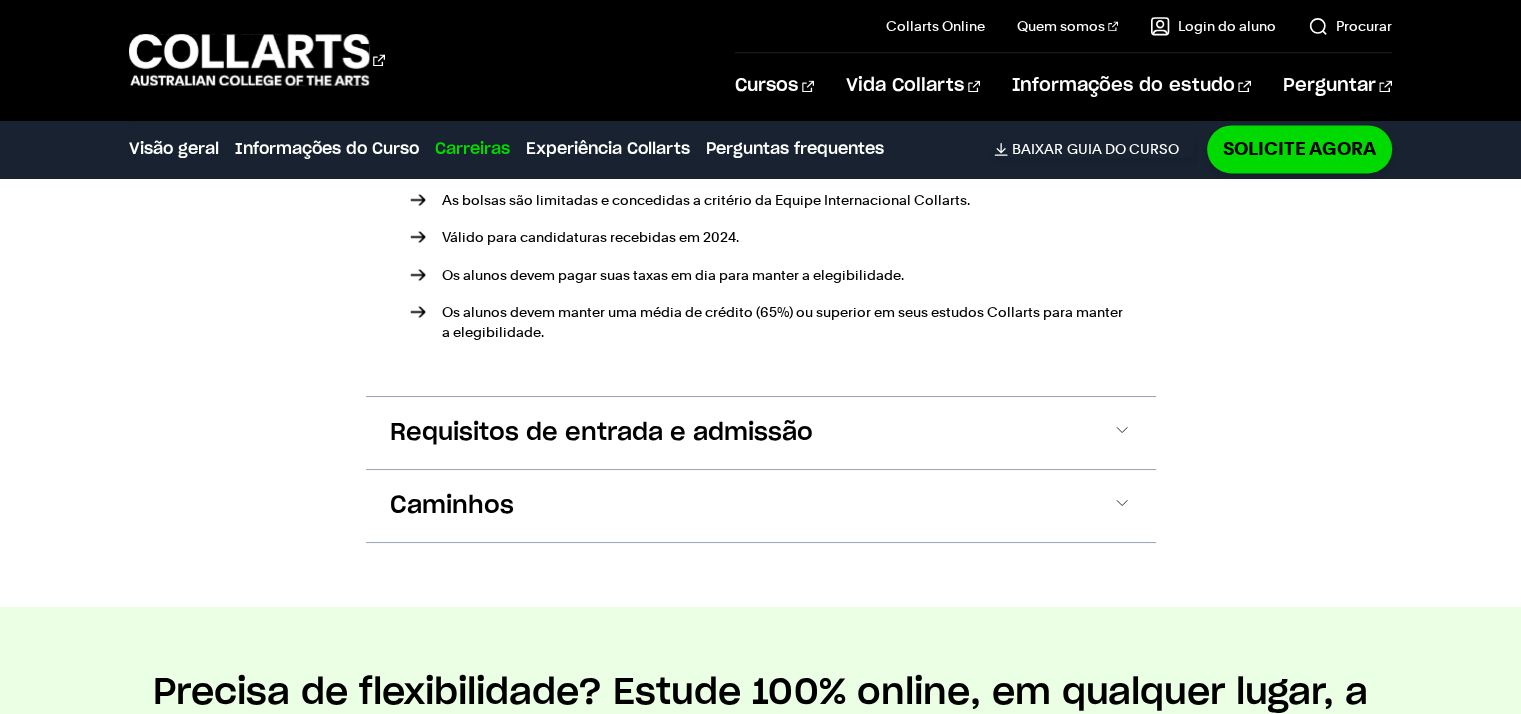 scroll, scrollTop: 2836, scrollLeft: 0, axis: vertical 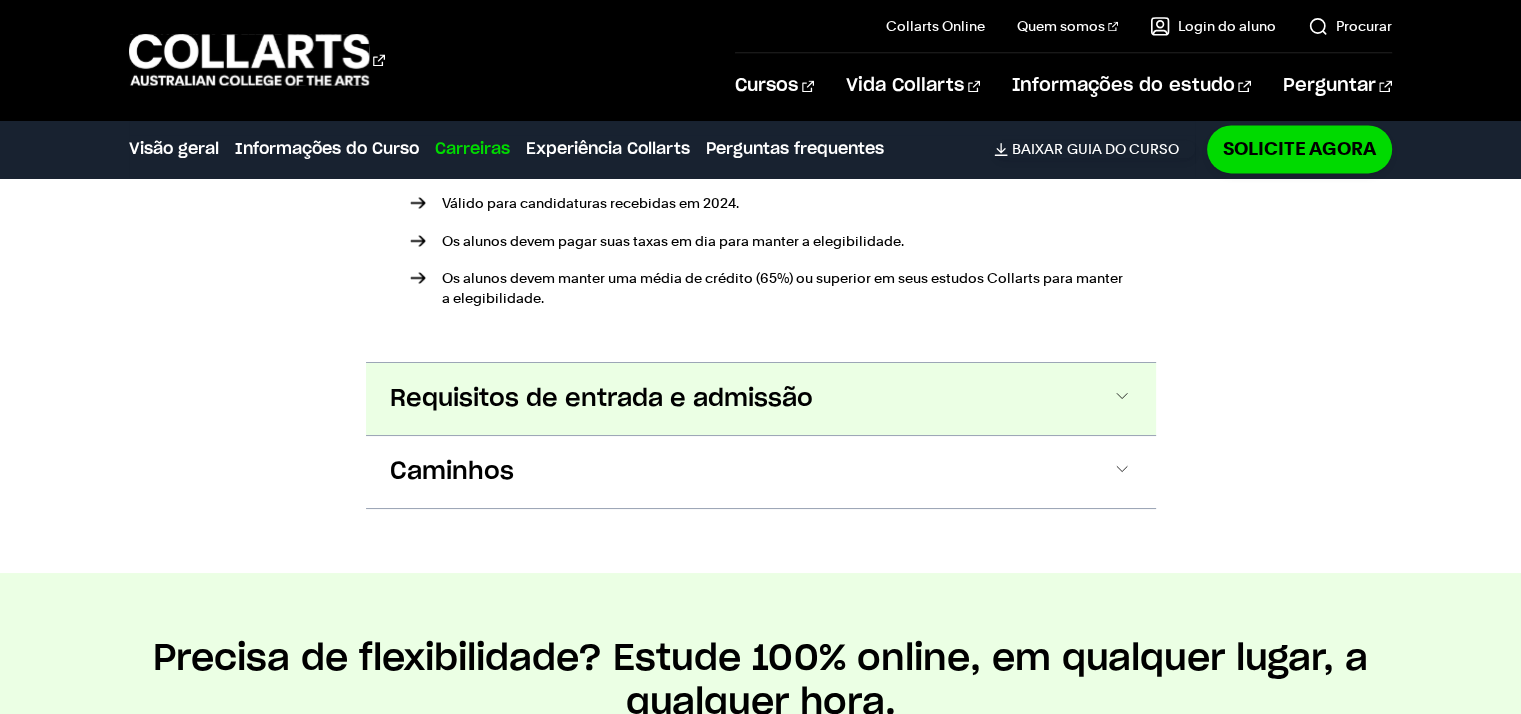 click on "Requisitos de entrada e admissão" at bounding box center (0, 0) 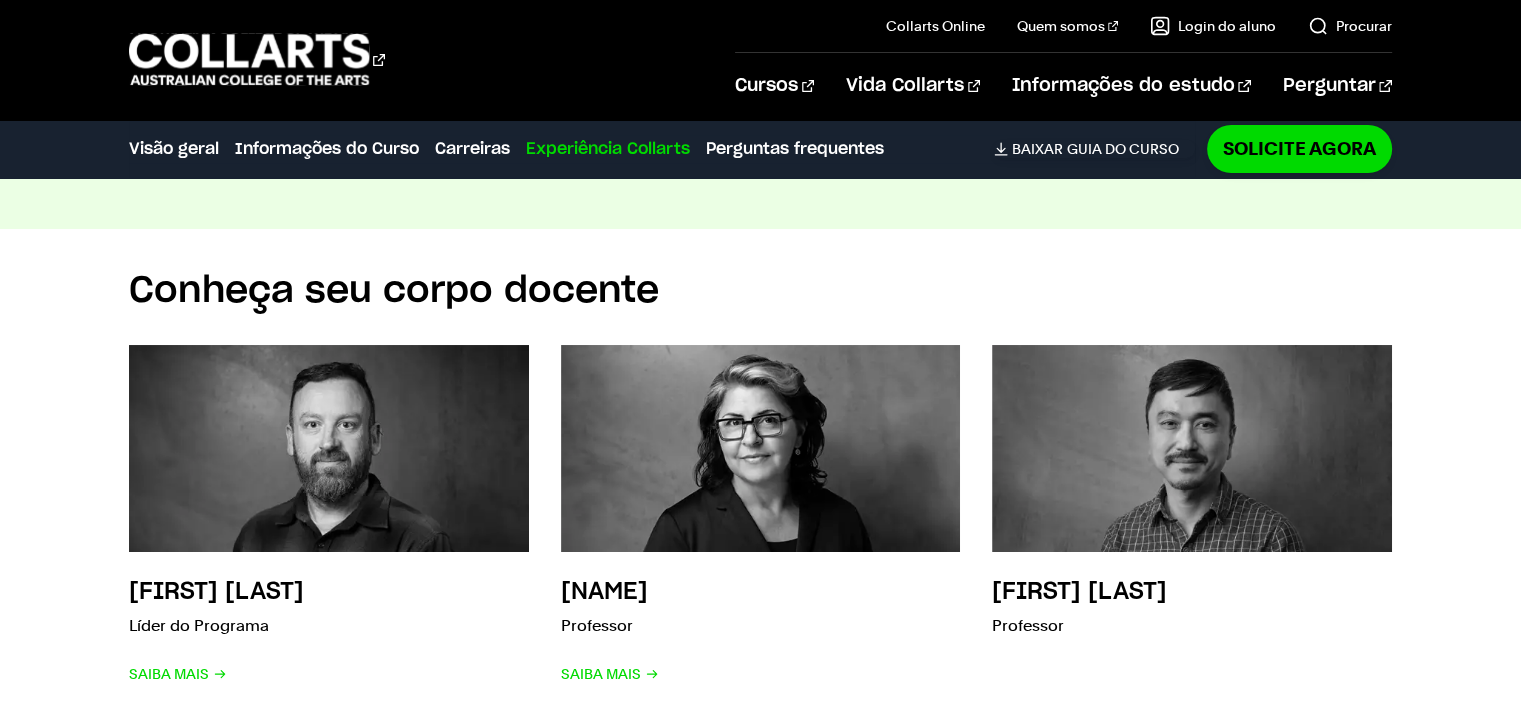 scroll, scrollTop: 8017, scrollLeft: 0, axis: vertical 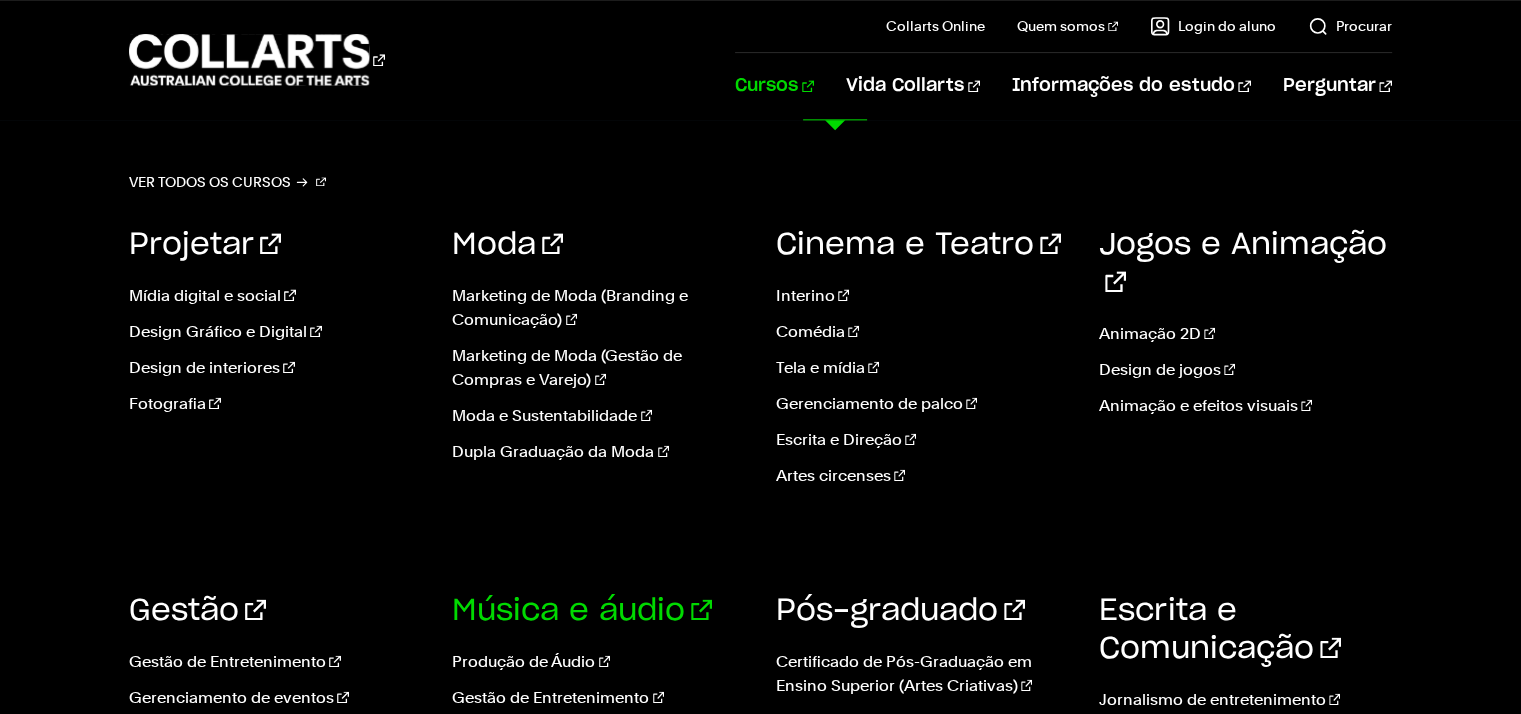 click on "Música e áudio" at bounding box center [582, 611] 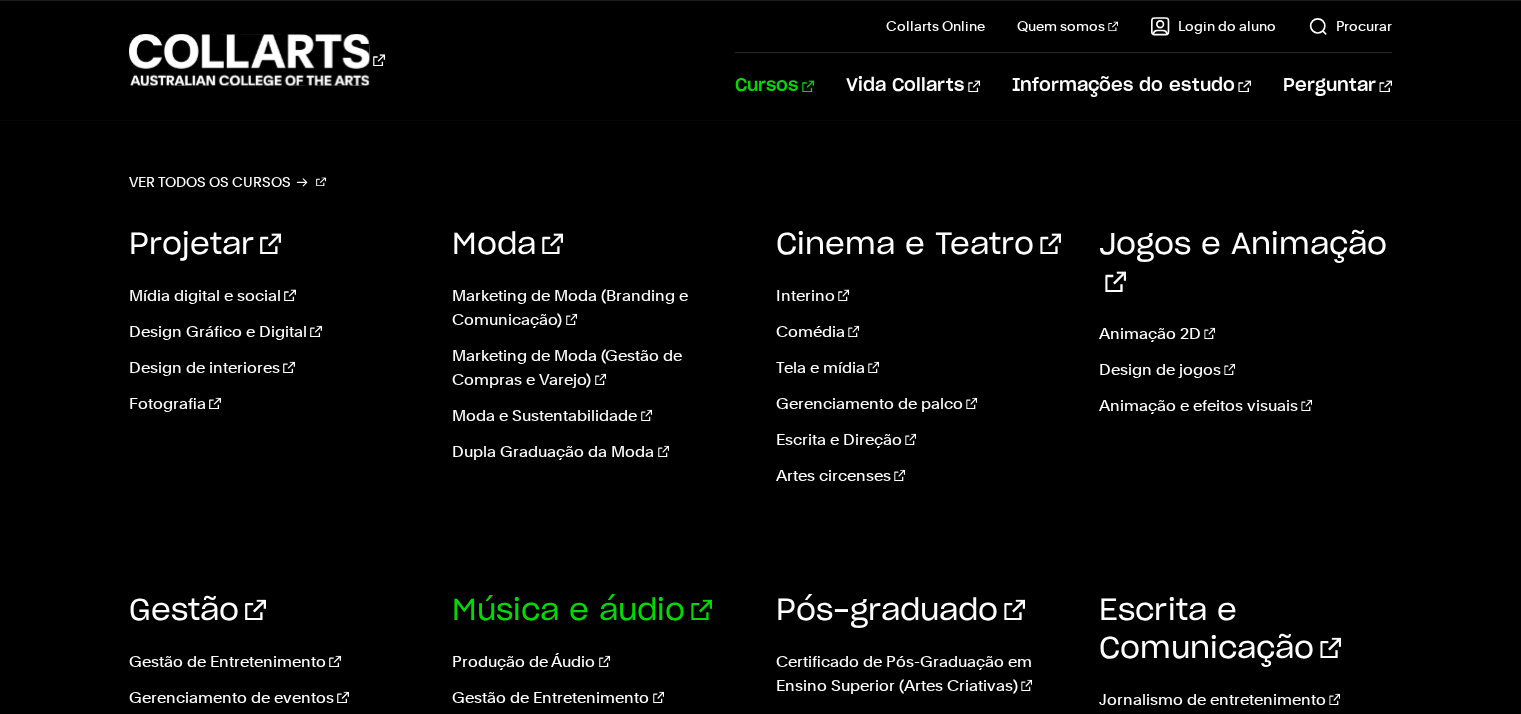 scroll, scrollTop: 2589, scrollLeft: 0, axis: vertical 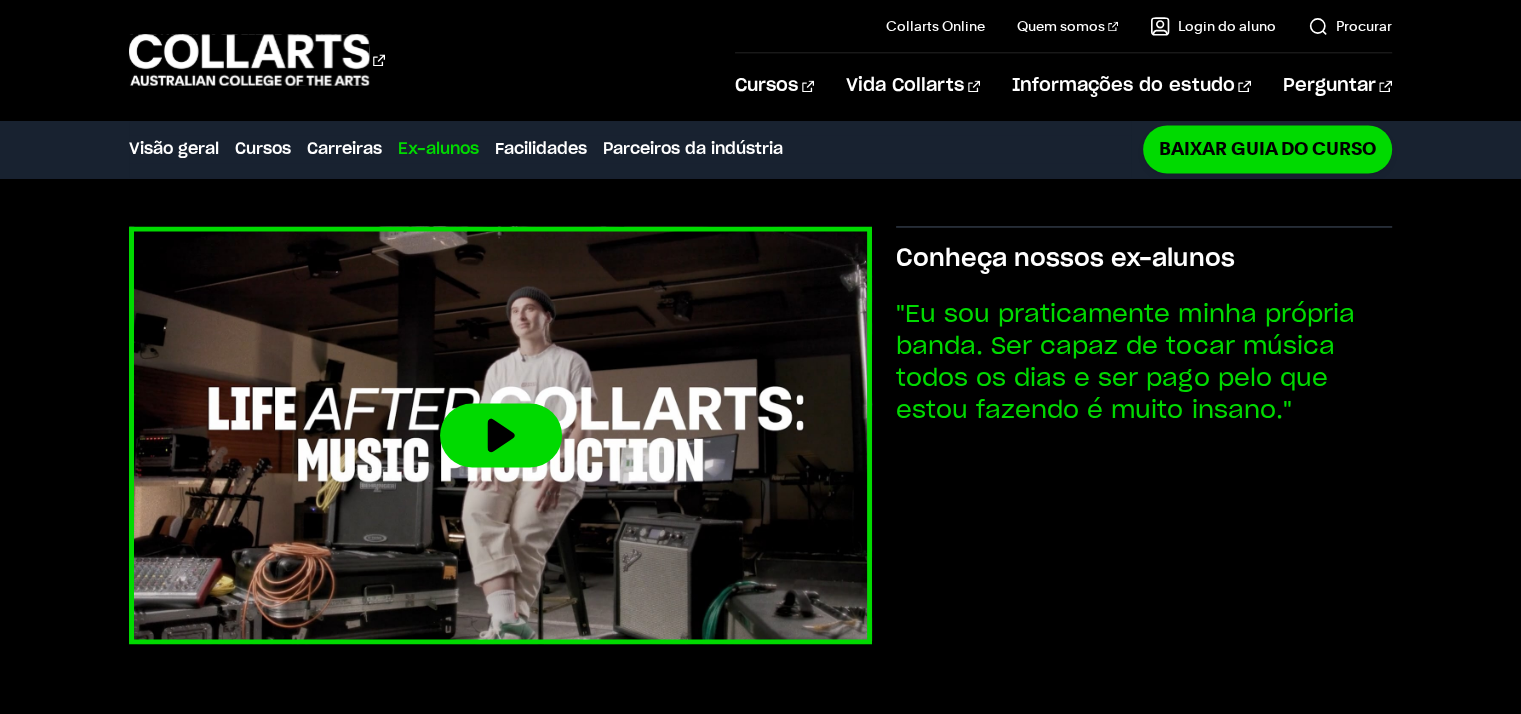 click at bounding box center [501, 435] 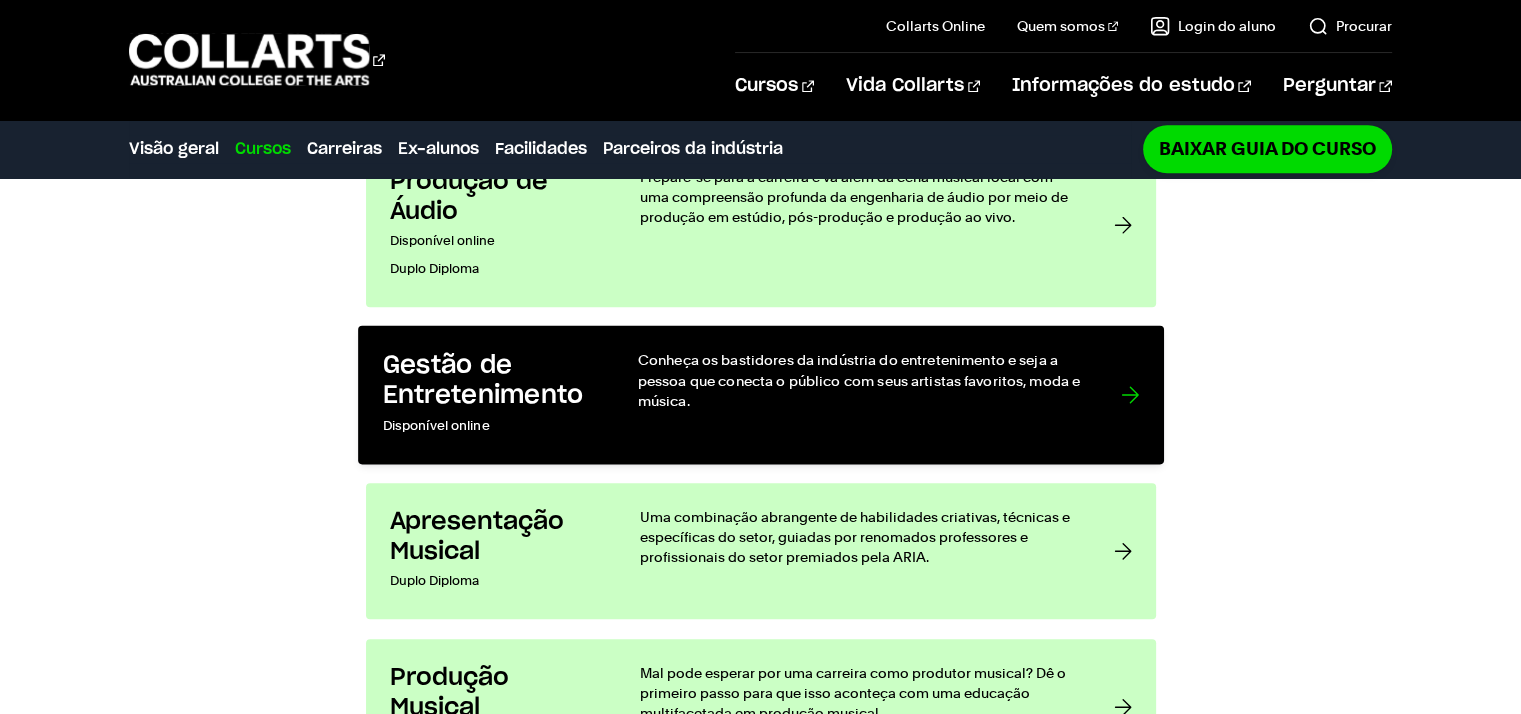 scroll, scrollTop: 1692, scrollLeft: 0, axis: vertical 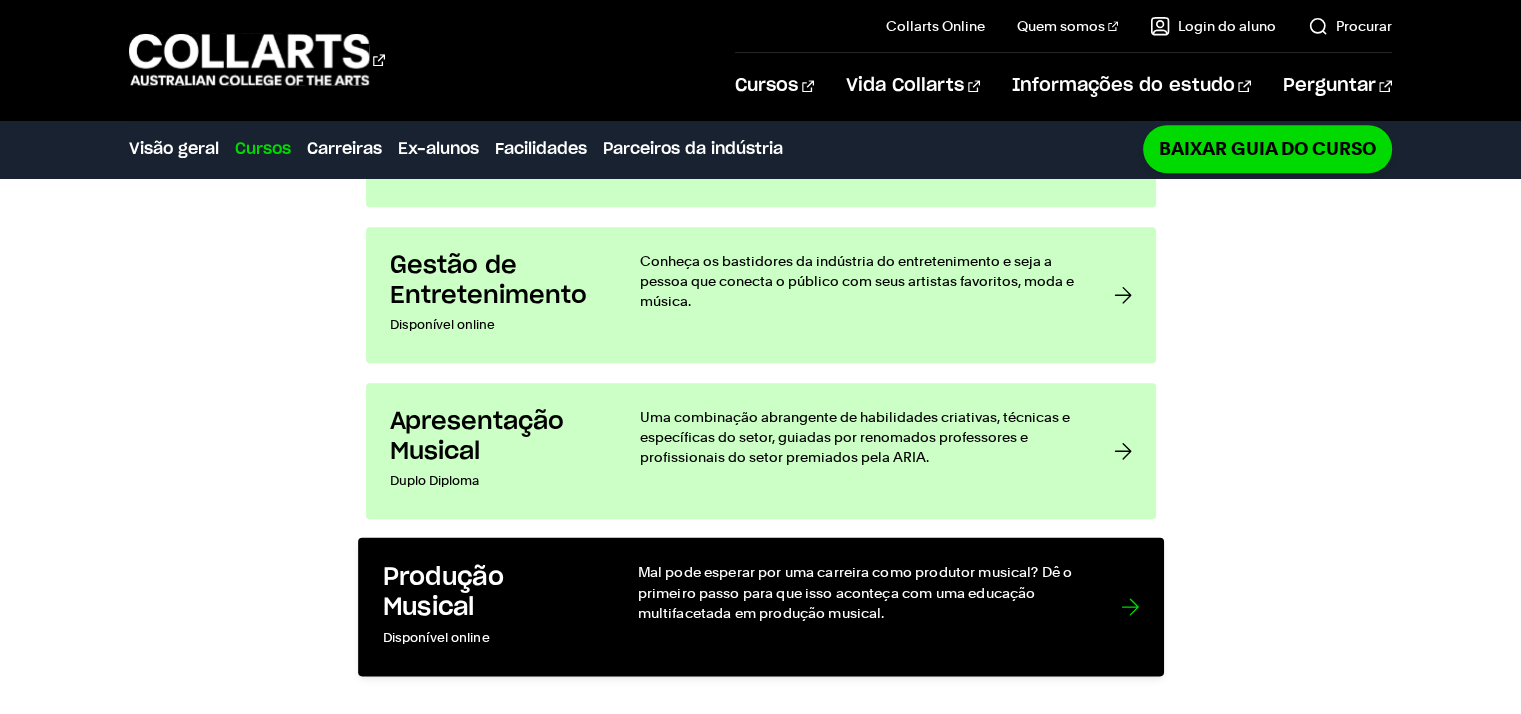 click on "Mal pode esperar por uma carreira como produtor musical? Dê o primeiro passo para que isso aconteça com uma educação multifacetada em produção musical." at bounding box center [858, 592] 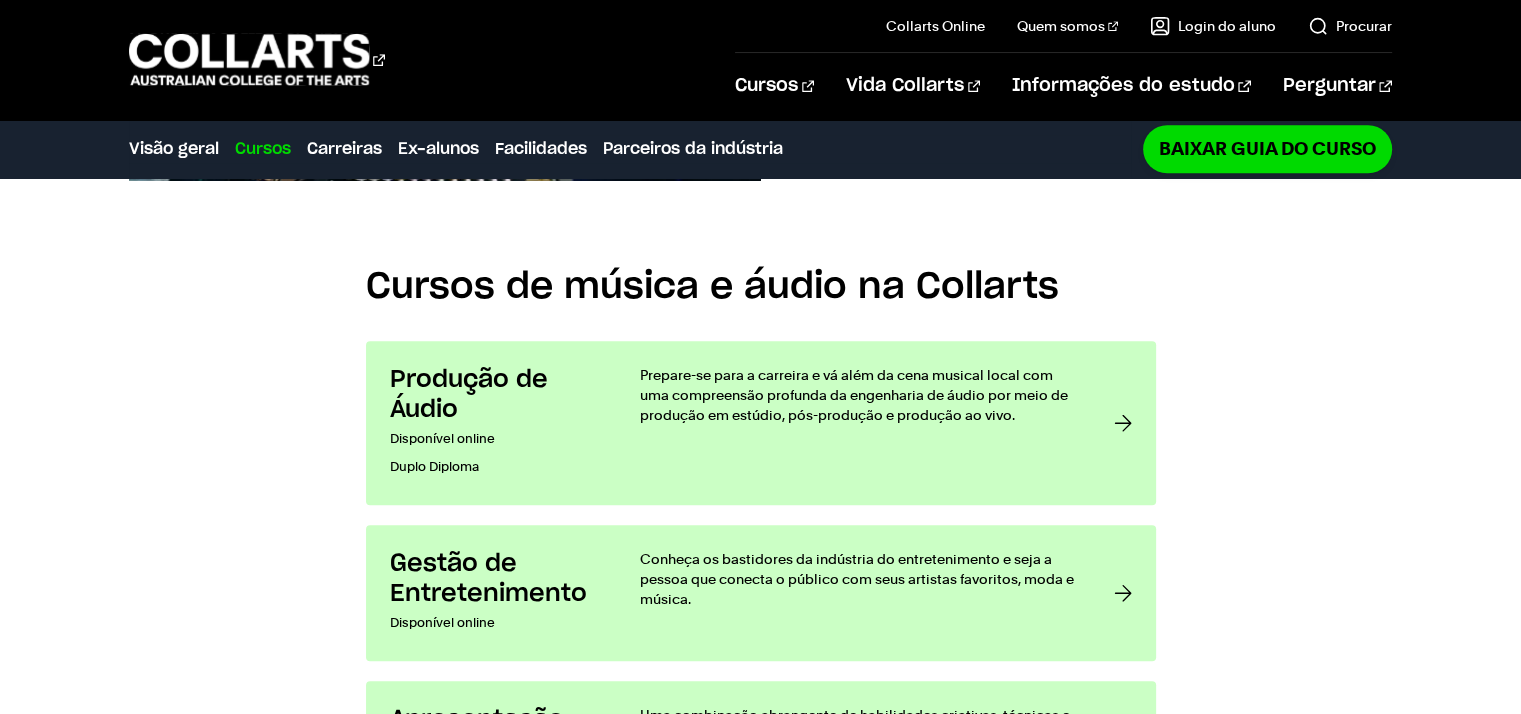 scroll, scrollTop: 1392, scrollLeft: 0, axis: vertical 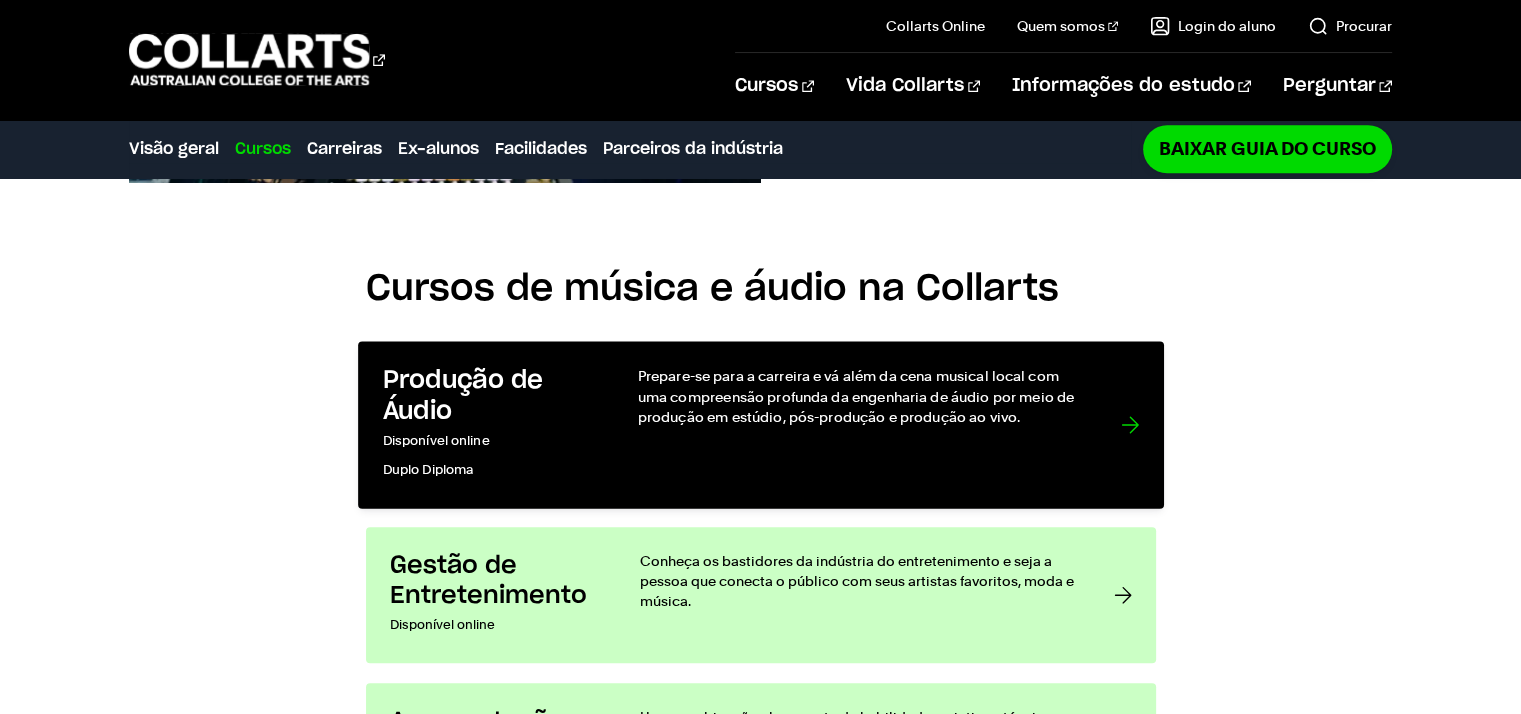 click on "Produção de Áudio" at bounding box center [489, 396] 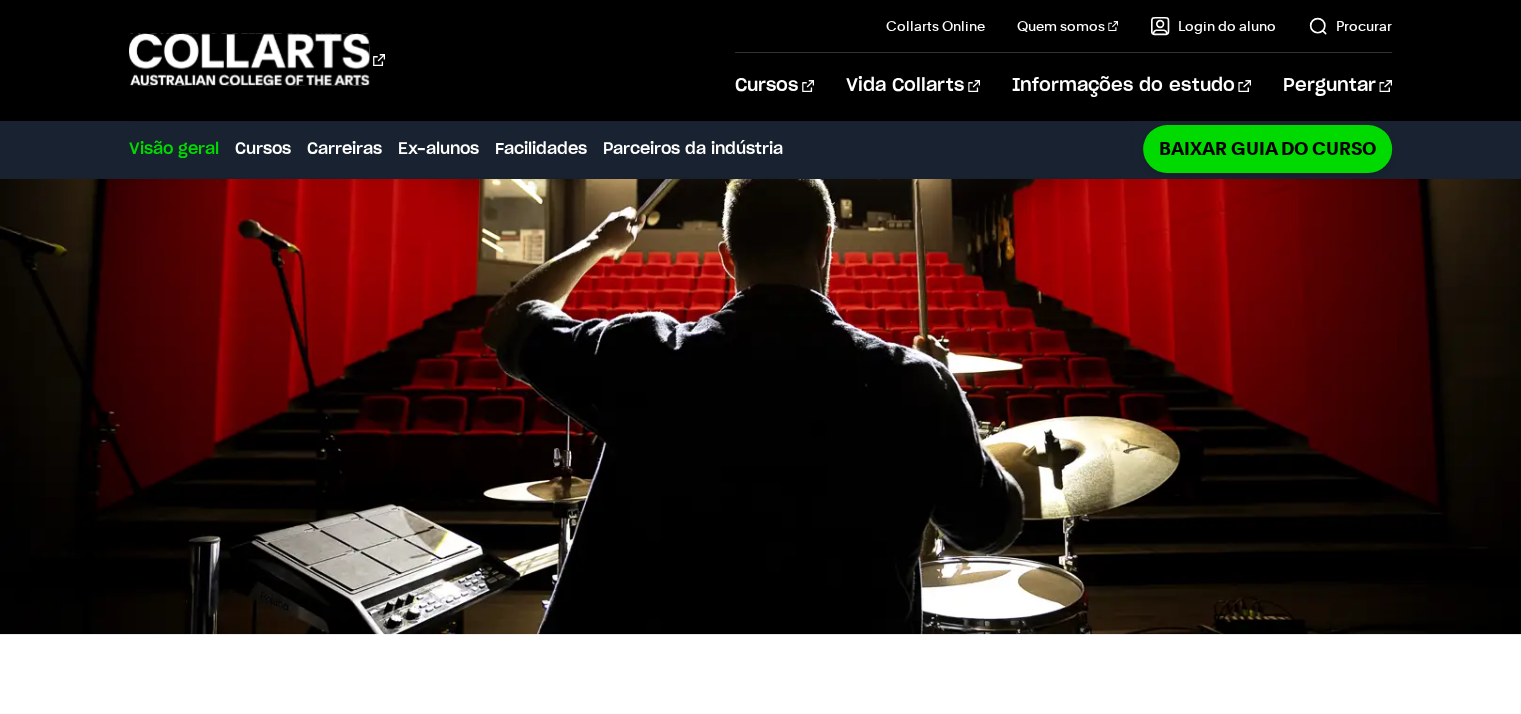 scroll, scrollTop: 0, scrollLeft: 0, axis: both 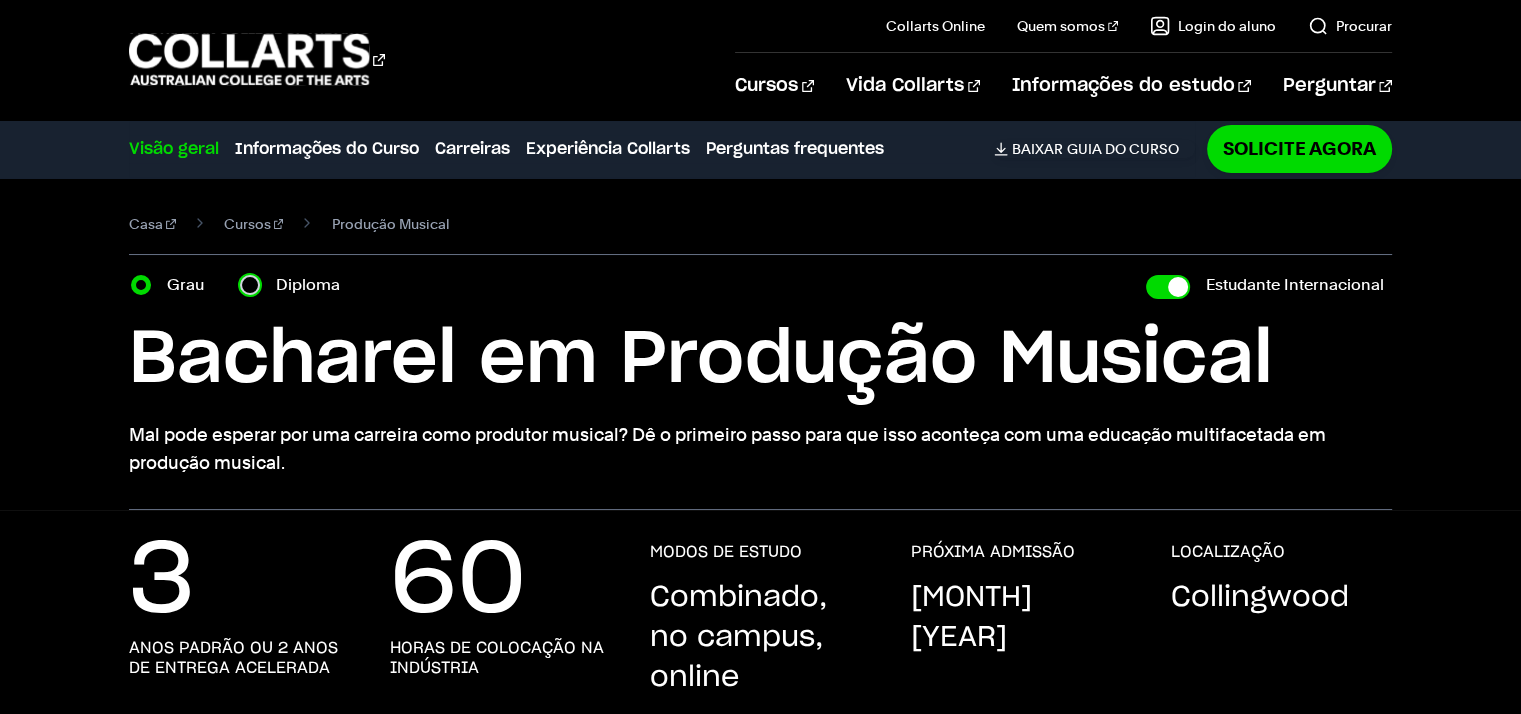click on "Diploma" at bounding box center [250, 285] 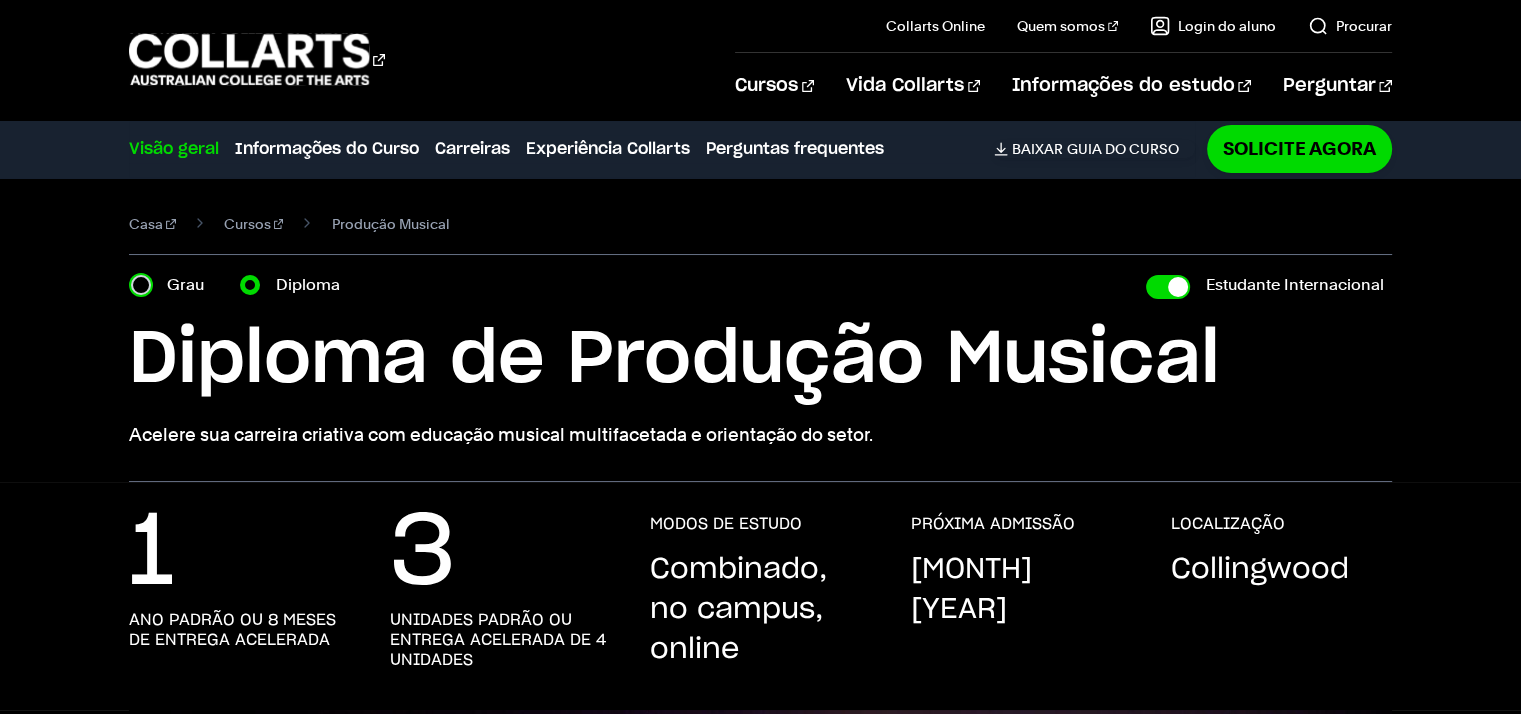 click on "Grau" at bounding box center (141, 285) 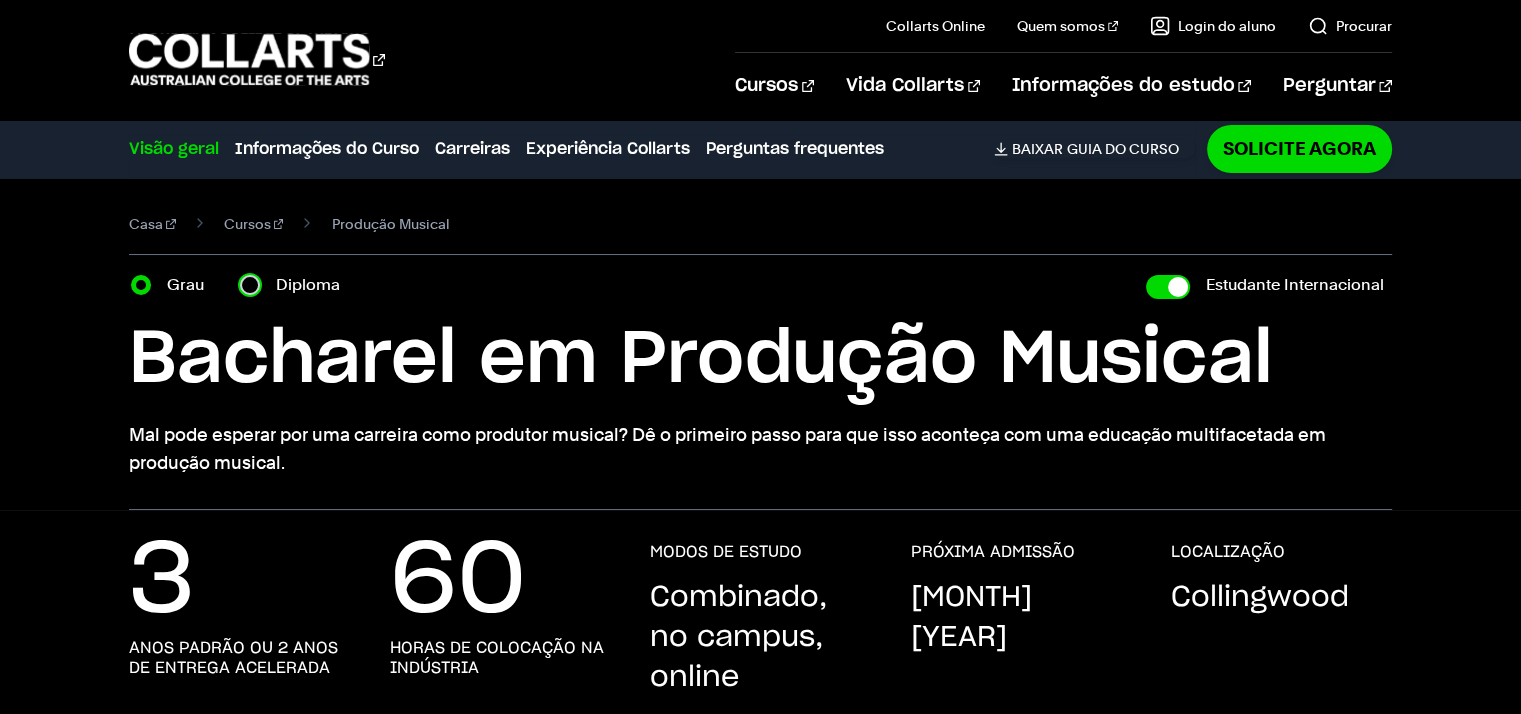 click on "Diploma" at bounding box center [250, 285] 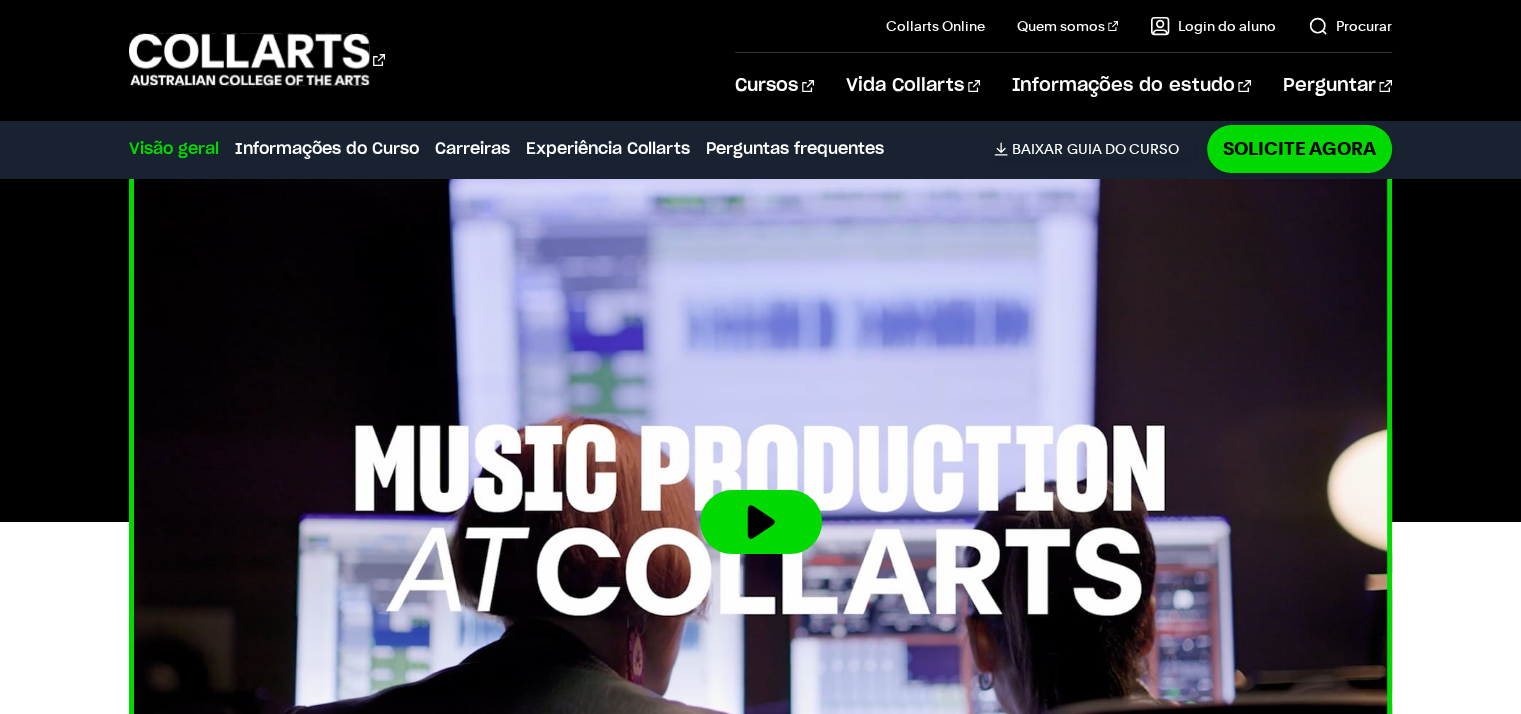scroll, scrollTop: 700, scrollLeft: 0, axis: vertical 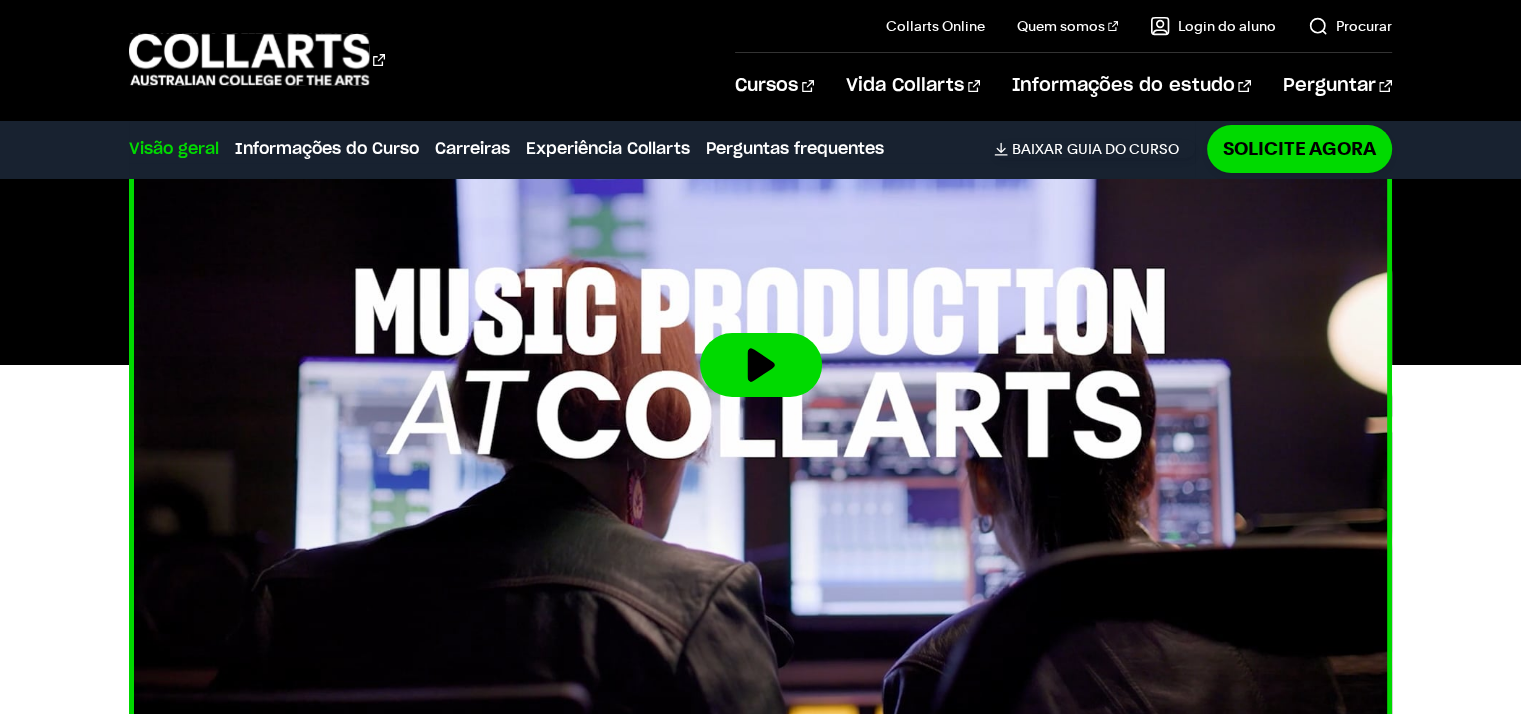 click at bounding box center (761, 365) 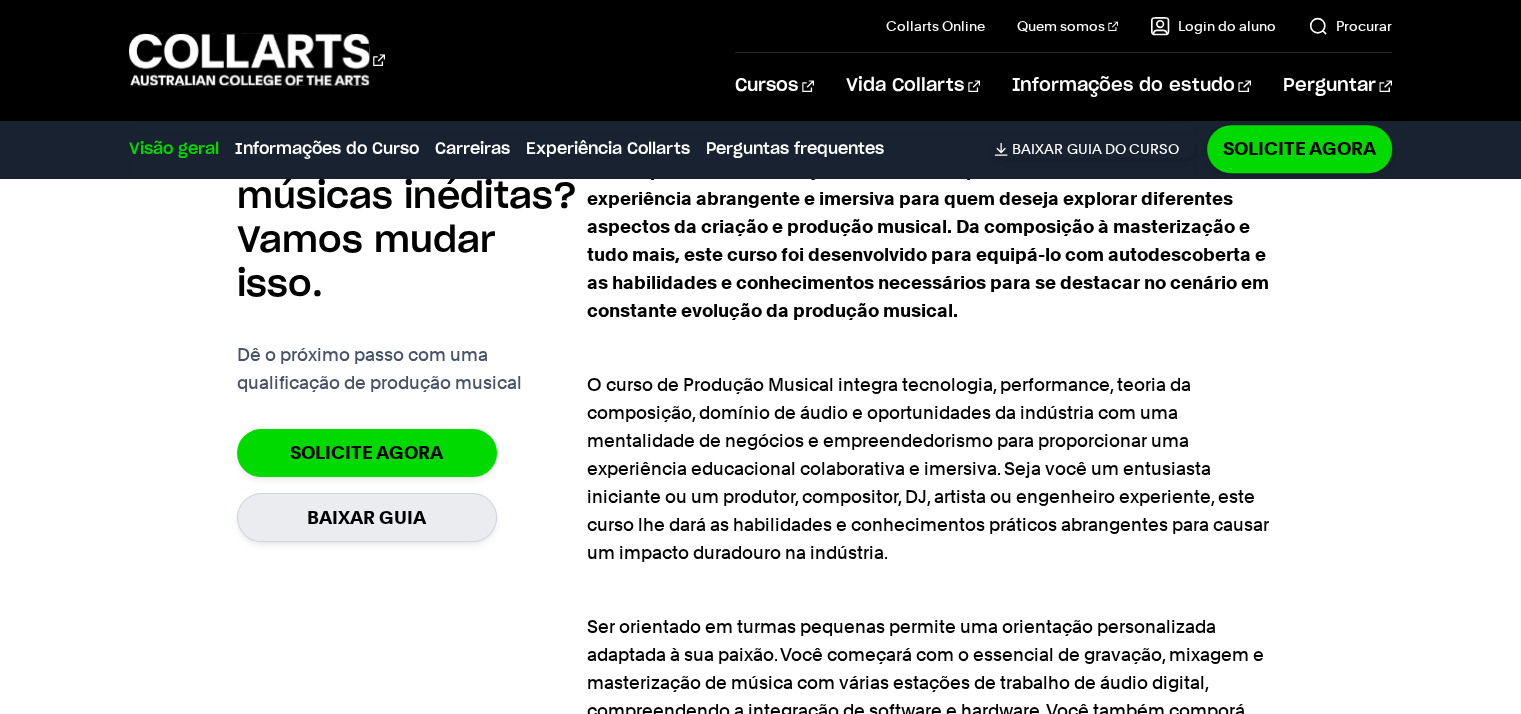 scroll, scrollTop: 1500, scrollLeft: 0, axis: vertical 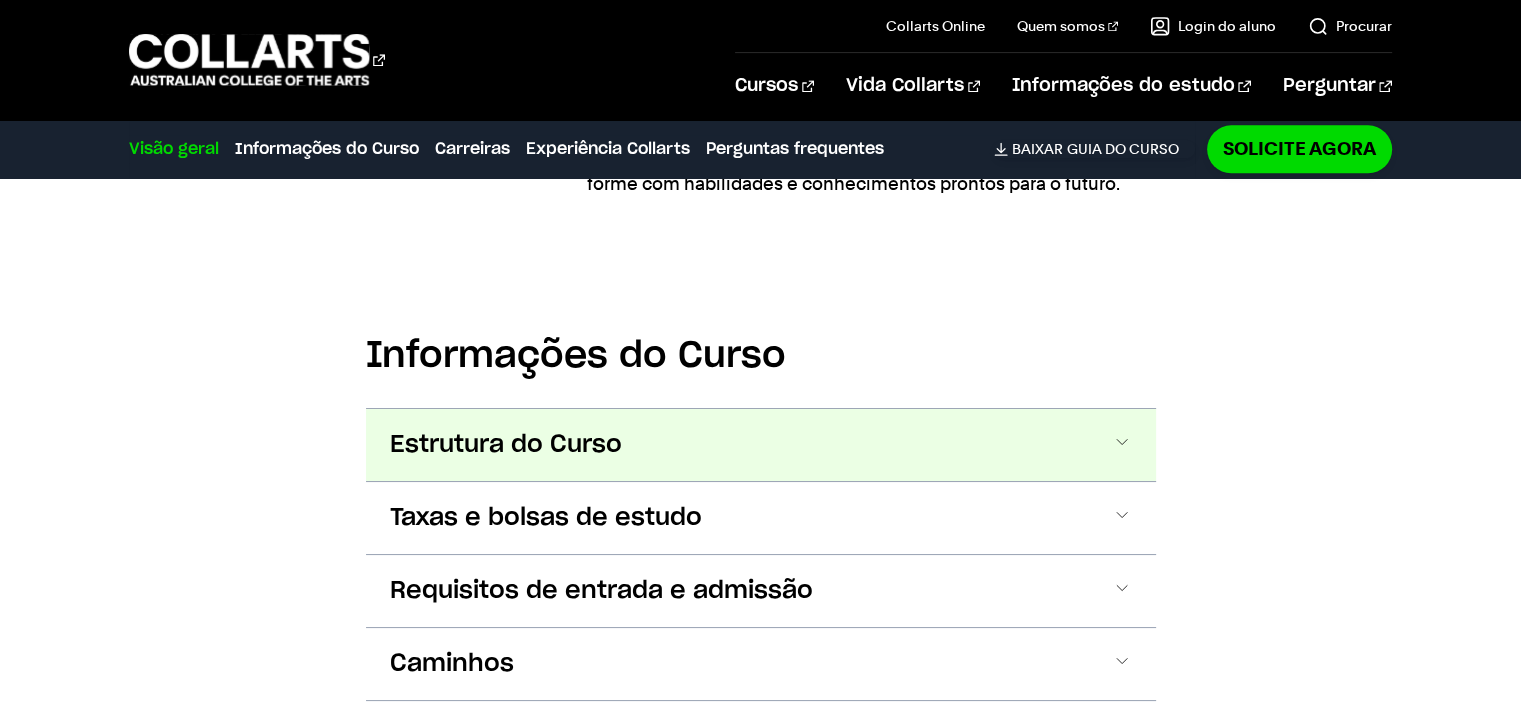 click on "Estrutura do Curso" at bounding box center [0, 0] 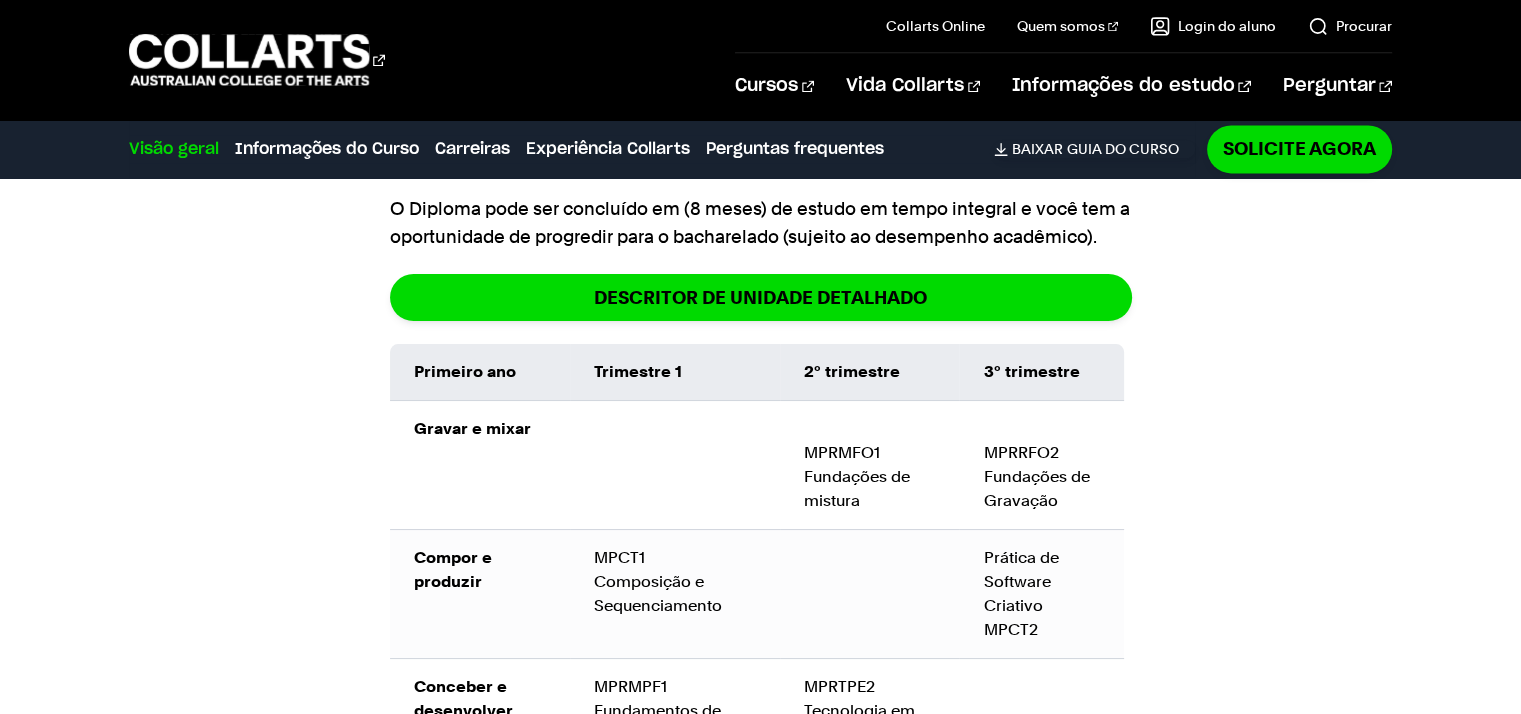 scroll, scrollTop: 2899, scrollLeft: 0, axis: vertical 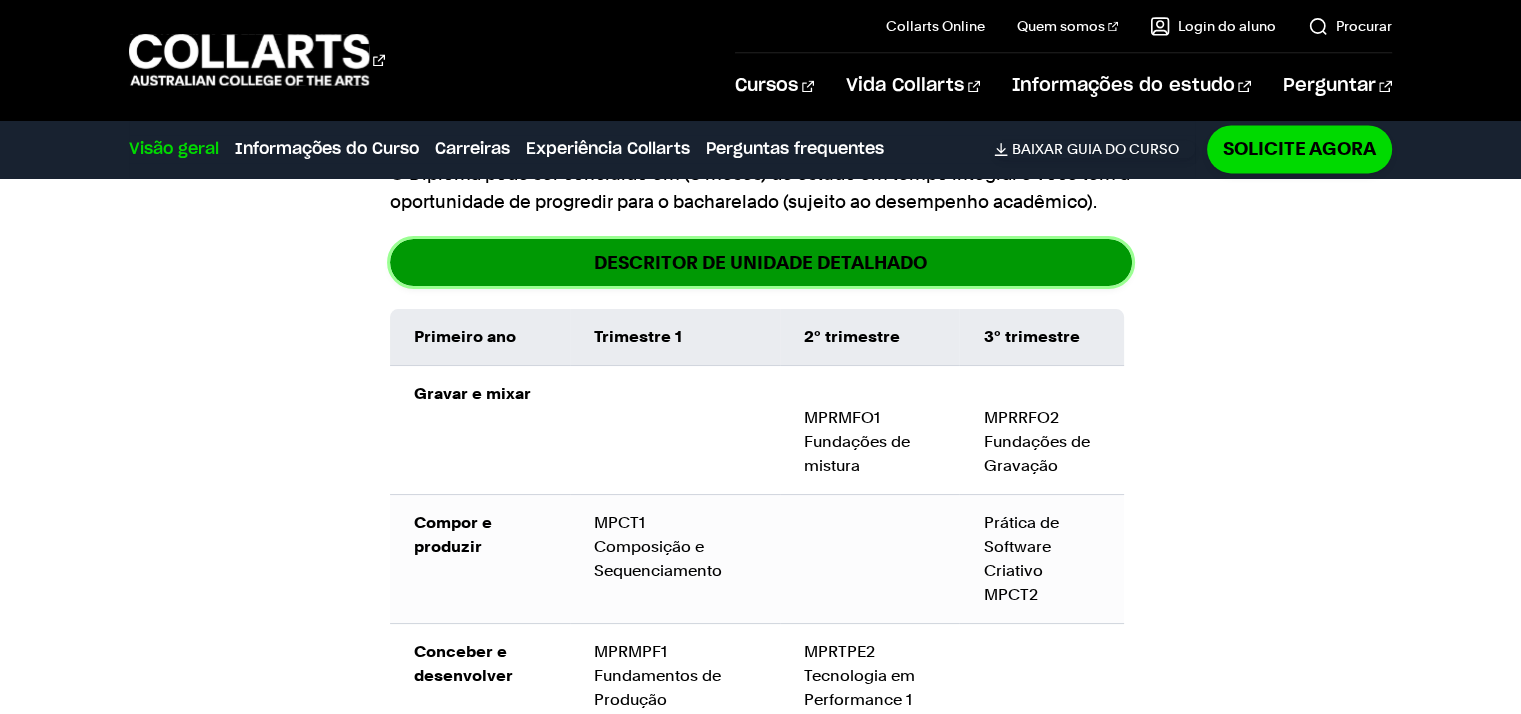 click on "DESCRITOR DE UNIDADE DETALHADO" at bounding box center (761, 262) 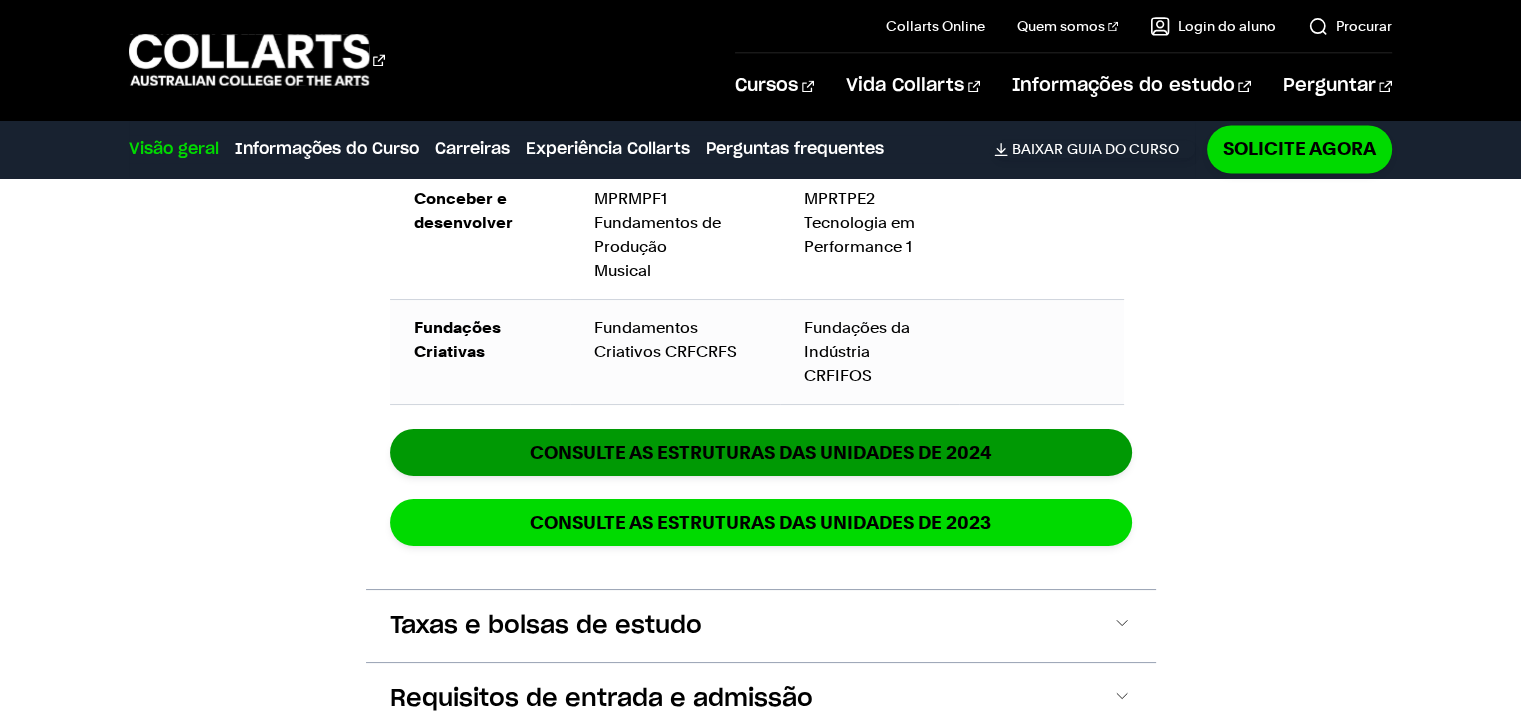 scroll, scrollTop: 3399, scrollLeft: 0, axis: vertical 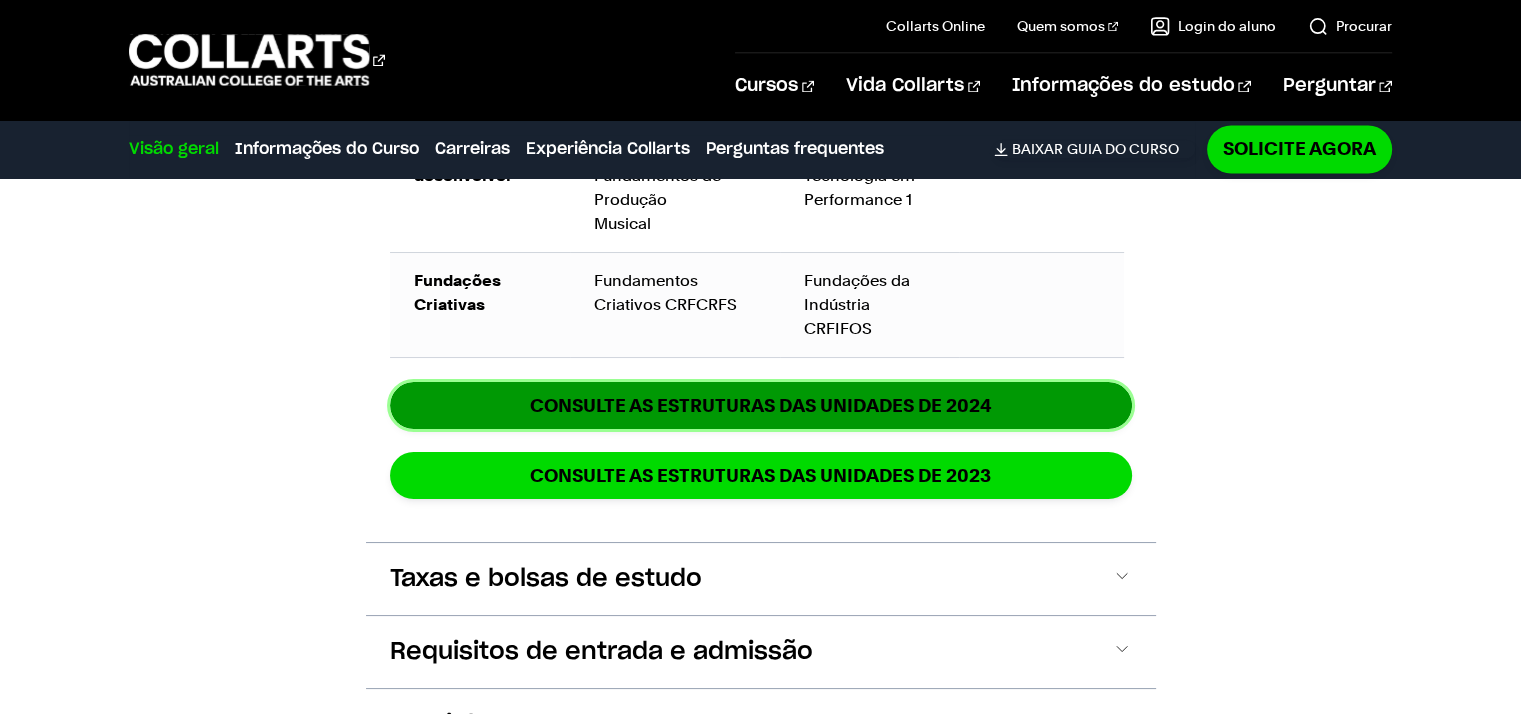 click on "CONSULTE AS estruturas das unidades de 2024" at bounding box center [761, 405] 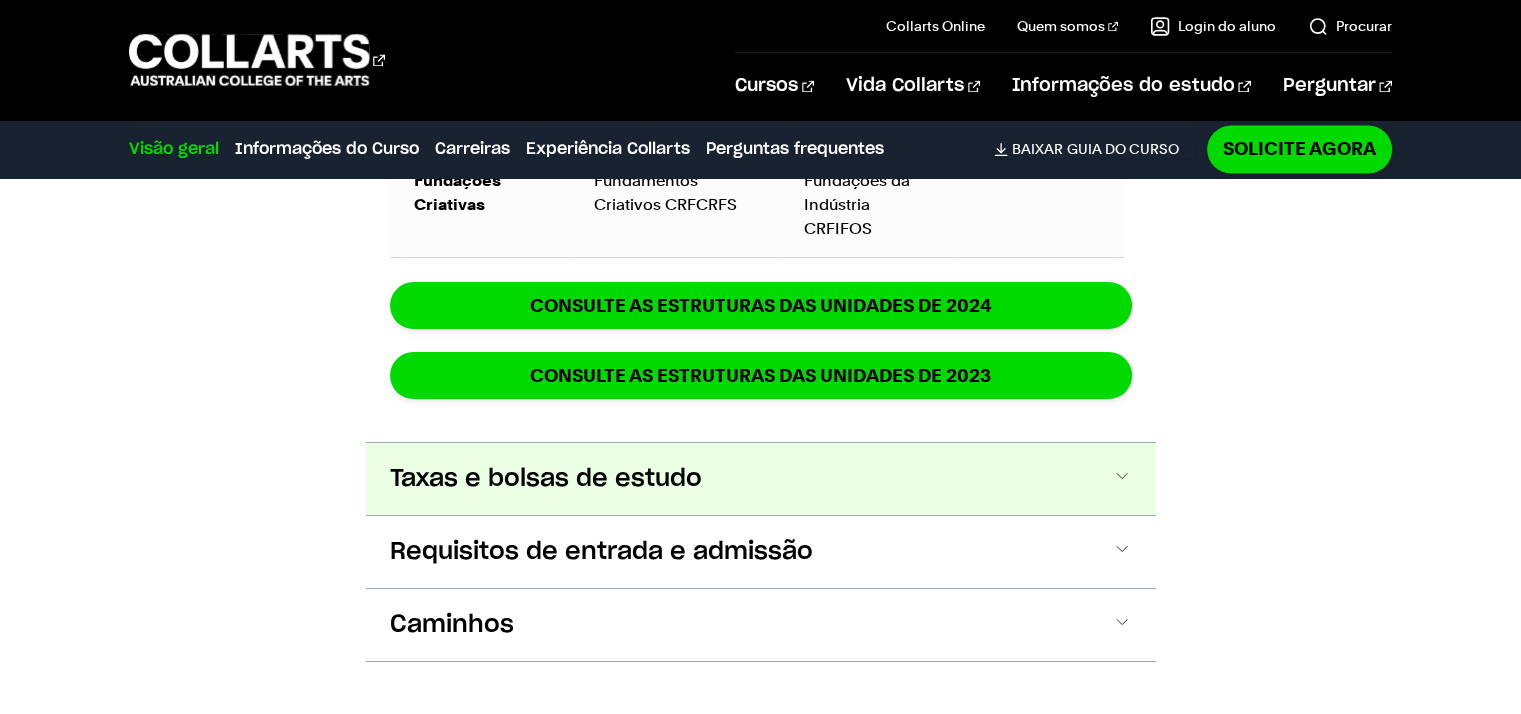 click on "Taxas e bolsas de estudo" at bounding box center [0, 0] 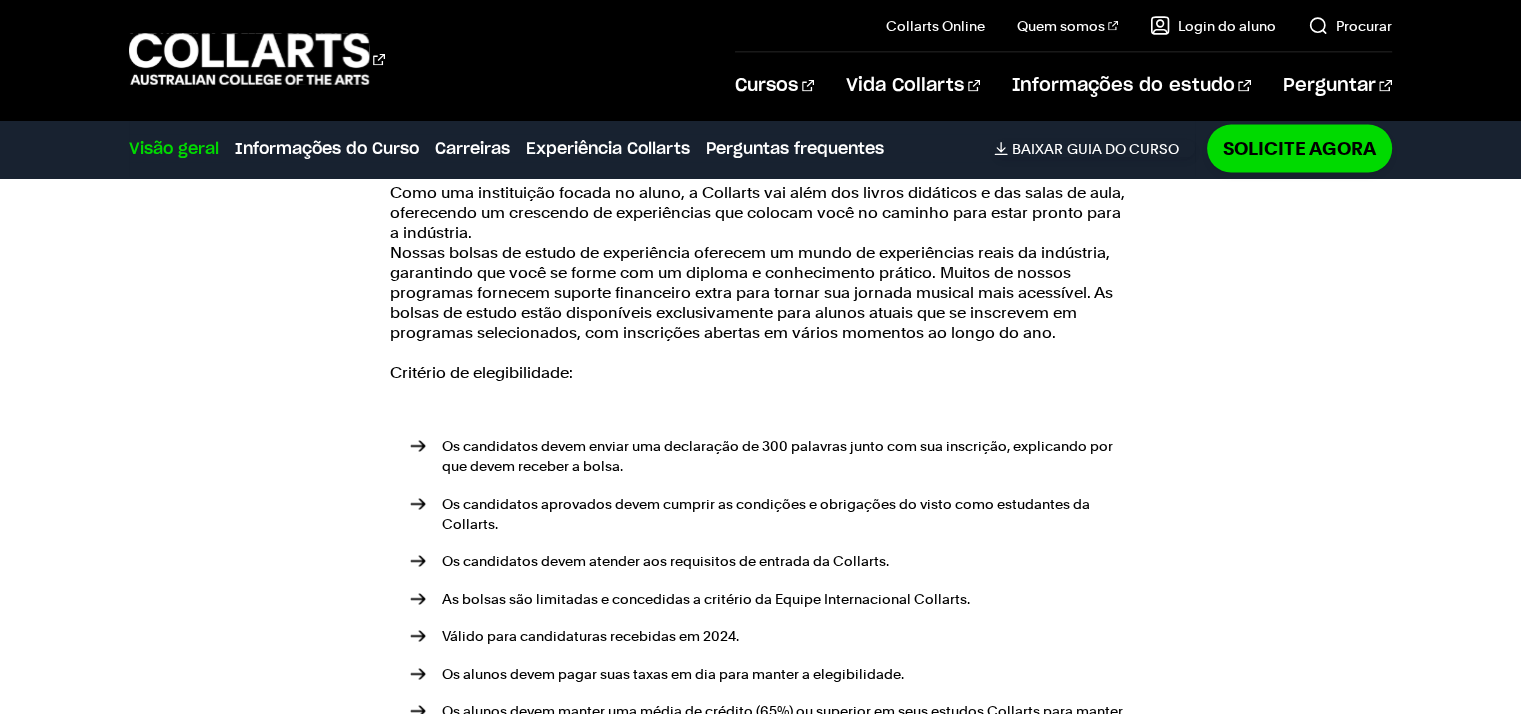 scroll, scrollTop: 4207, scrollLeft: 0, axis: vertical 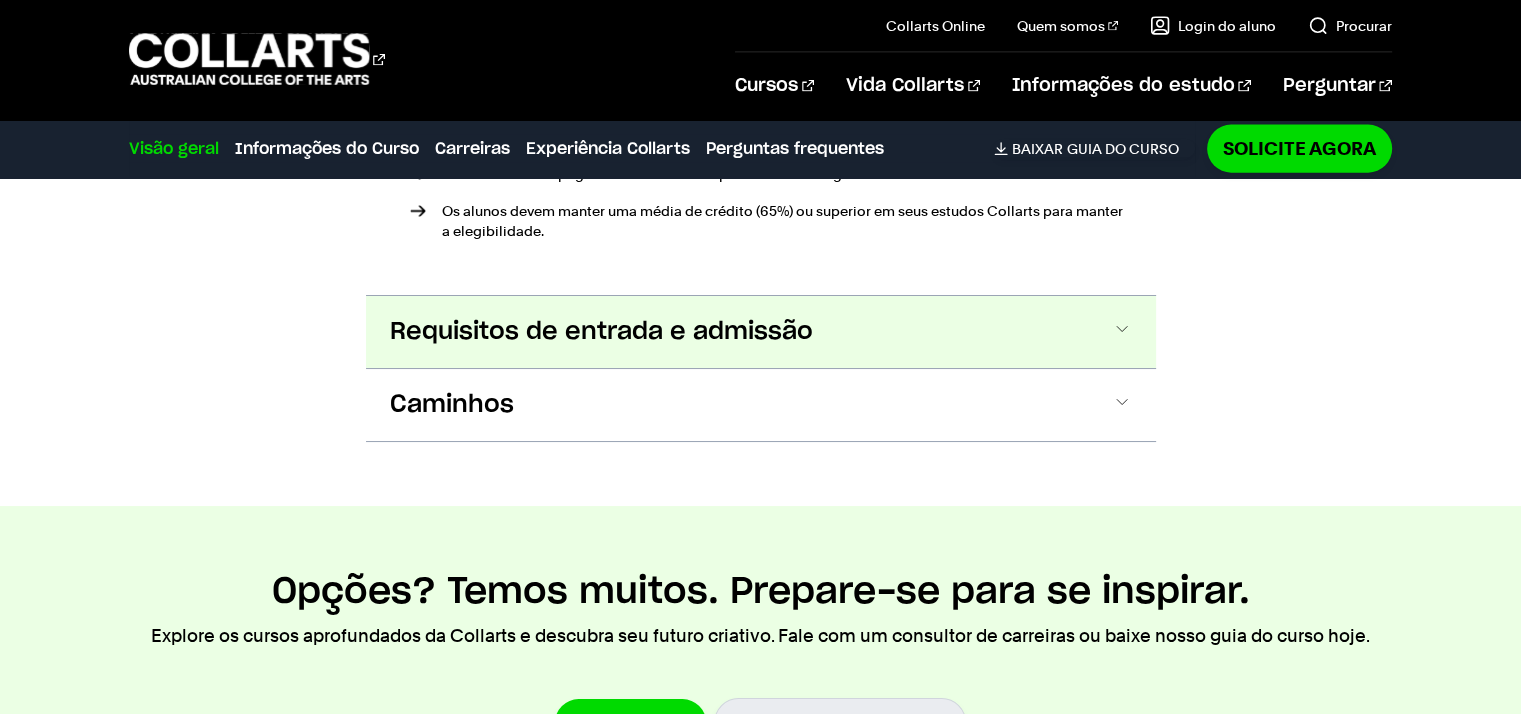 click on "Requisitos de entrada e admissão" at bounding box center (0, 0) 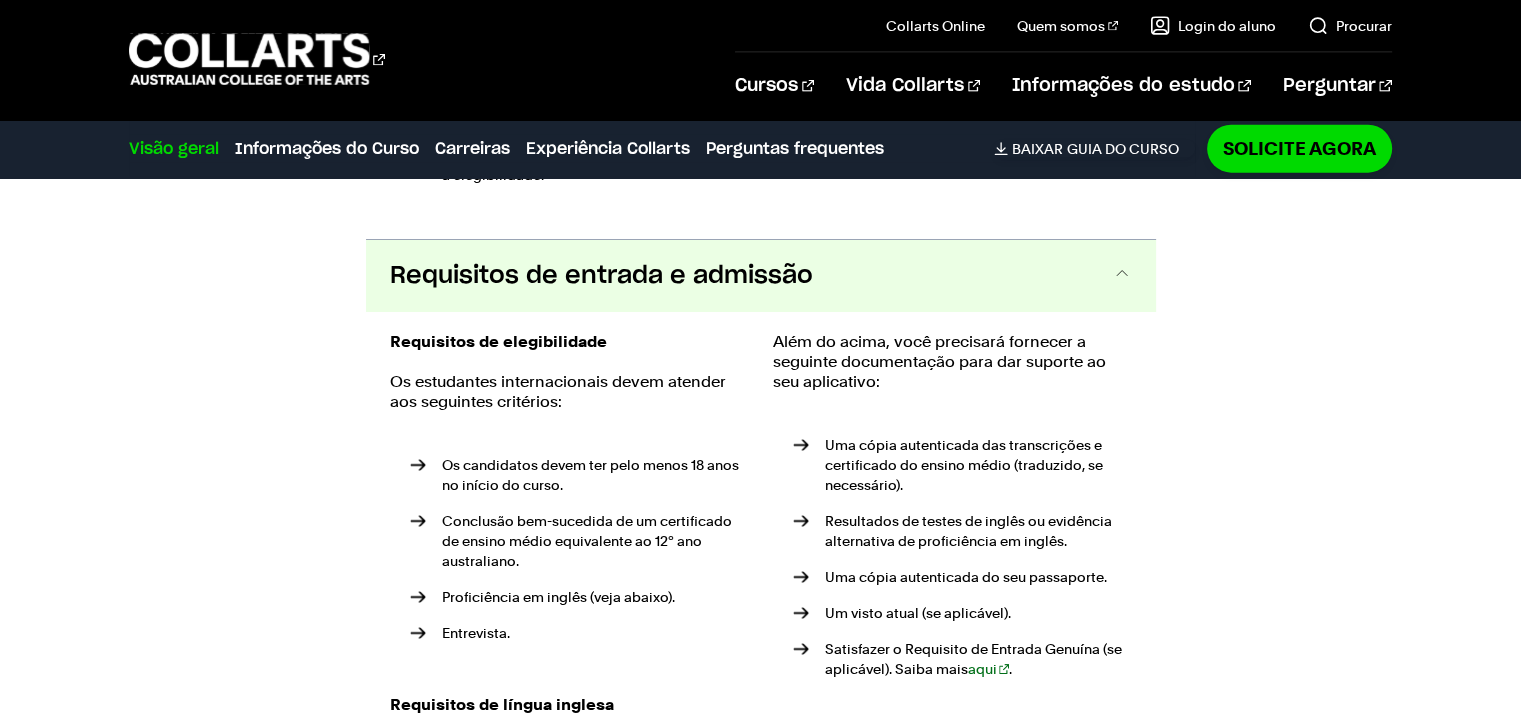 scroll, scrollTop: 4668, scrollLeft: 0, axis: vertical 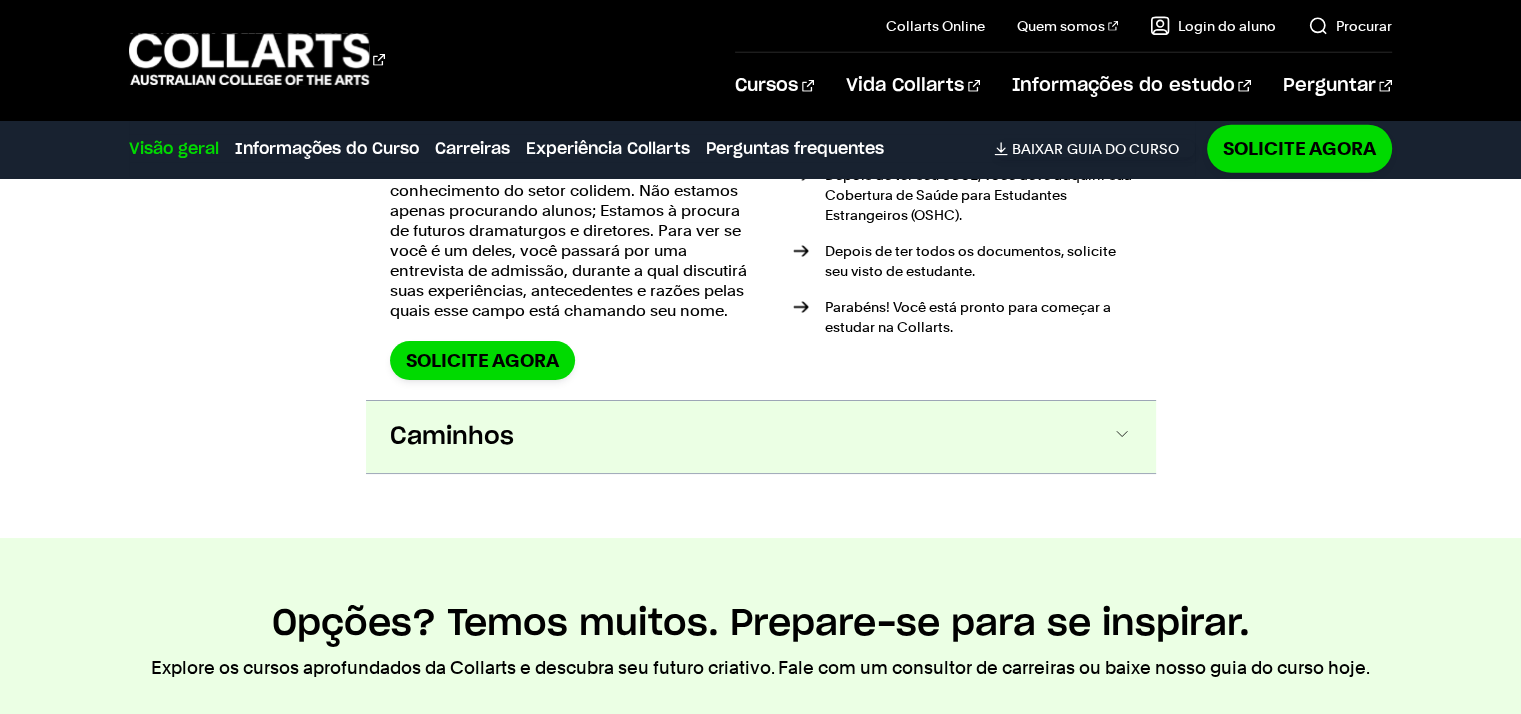 click on "Caminhos" at bounding box center (0, 0) 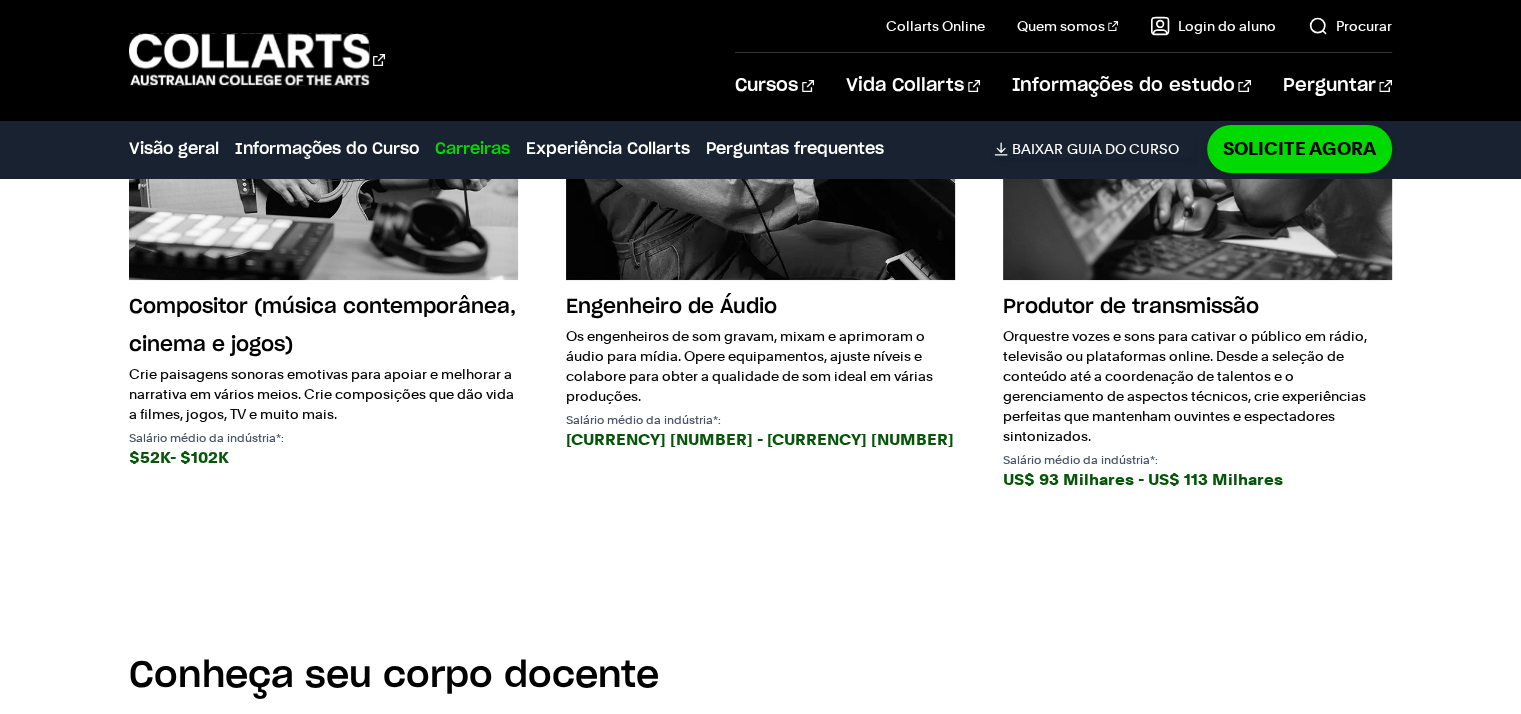 scroll, scrollTop: 7634, scrollLeft: 0, axis: vertical 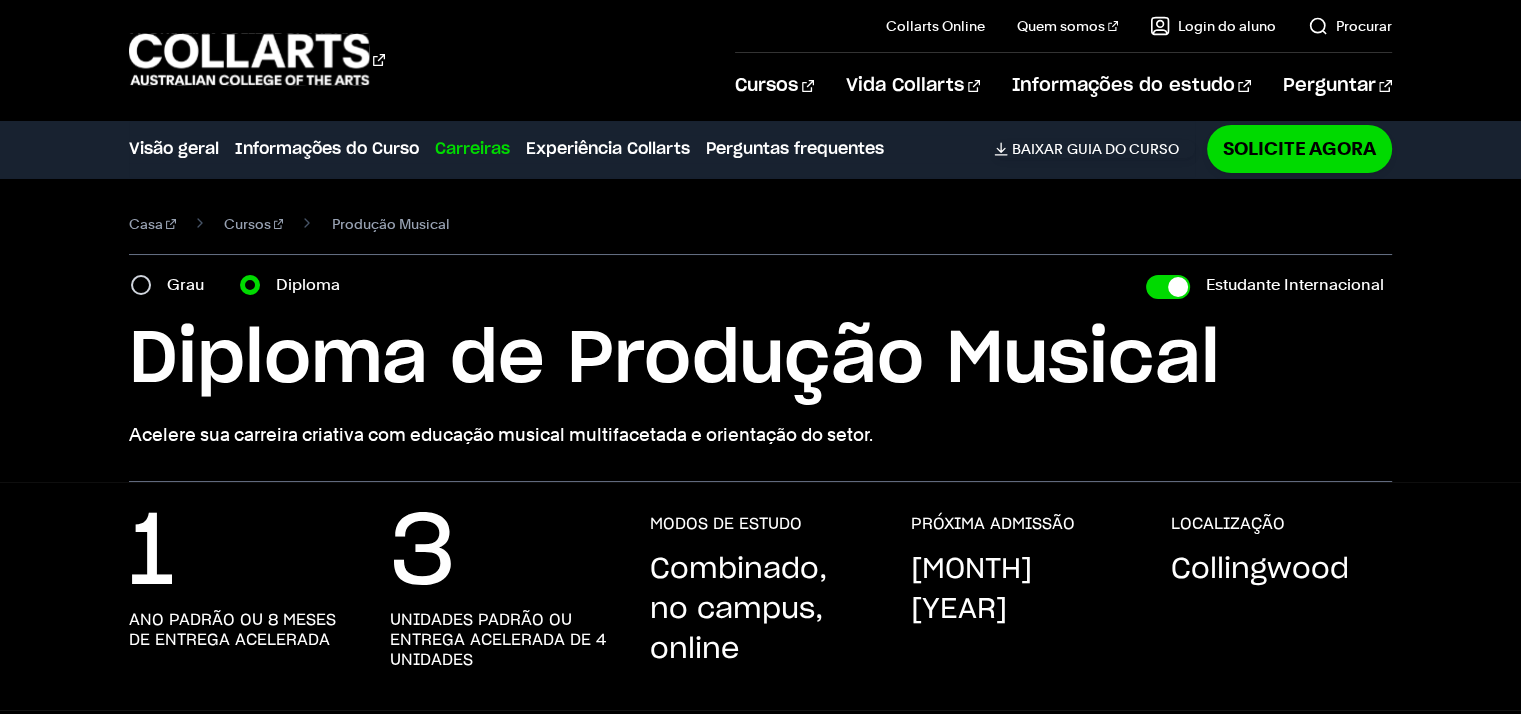 click on "Grau" at bounding box center (173, 285) 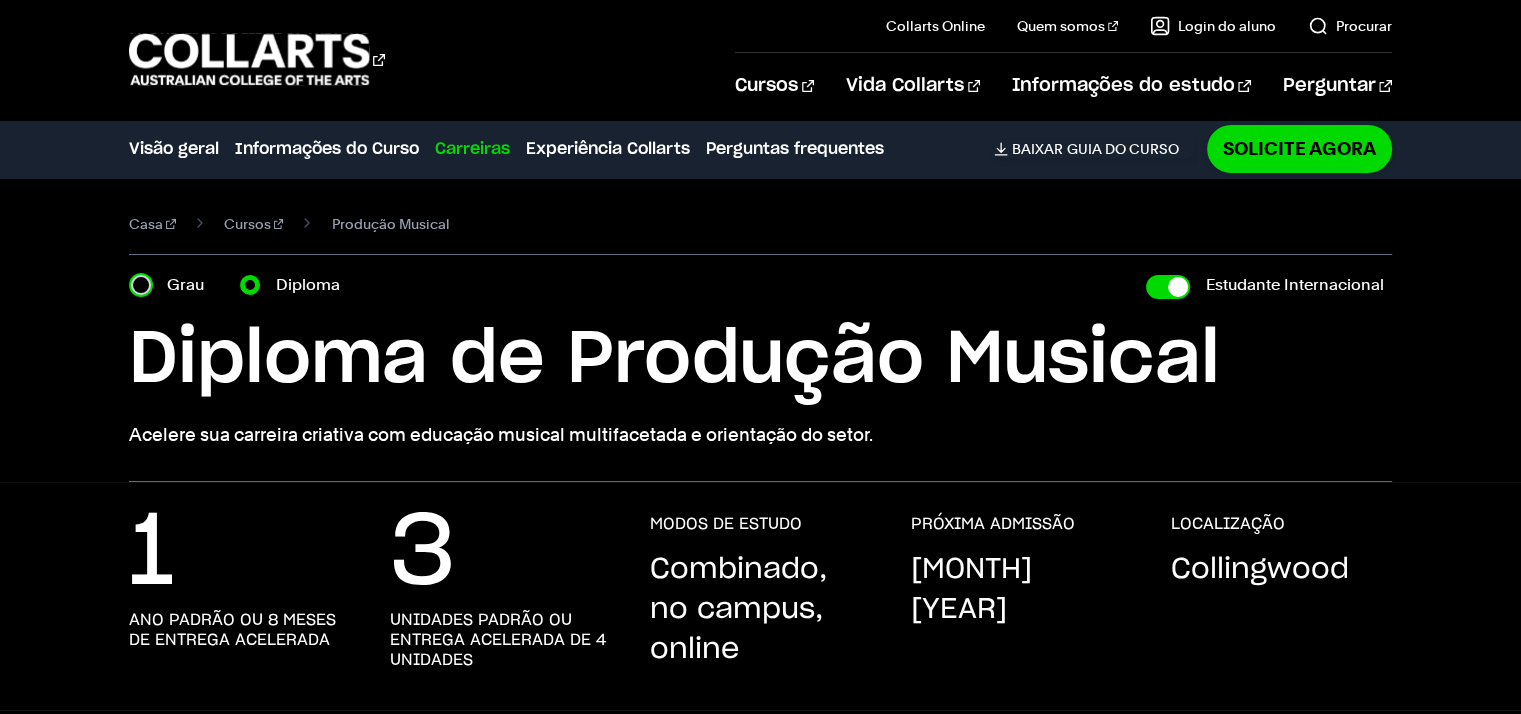 click on "Grau" at bounding box center [141, 285] 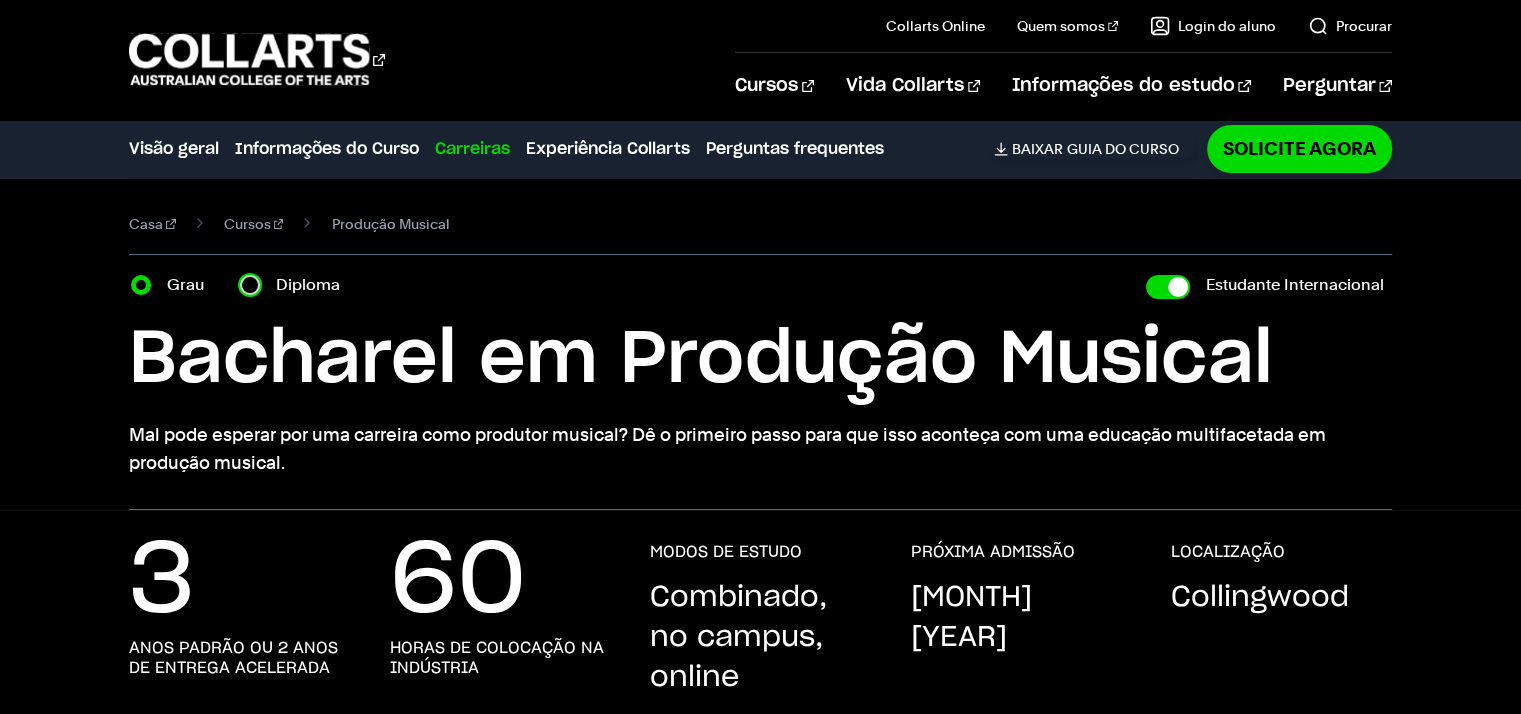 click on "Diploma" at bounding box center [250, 285] 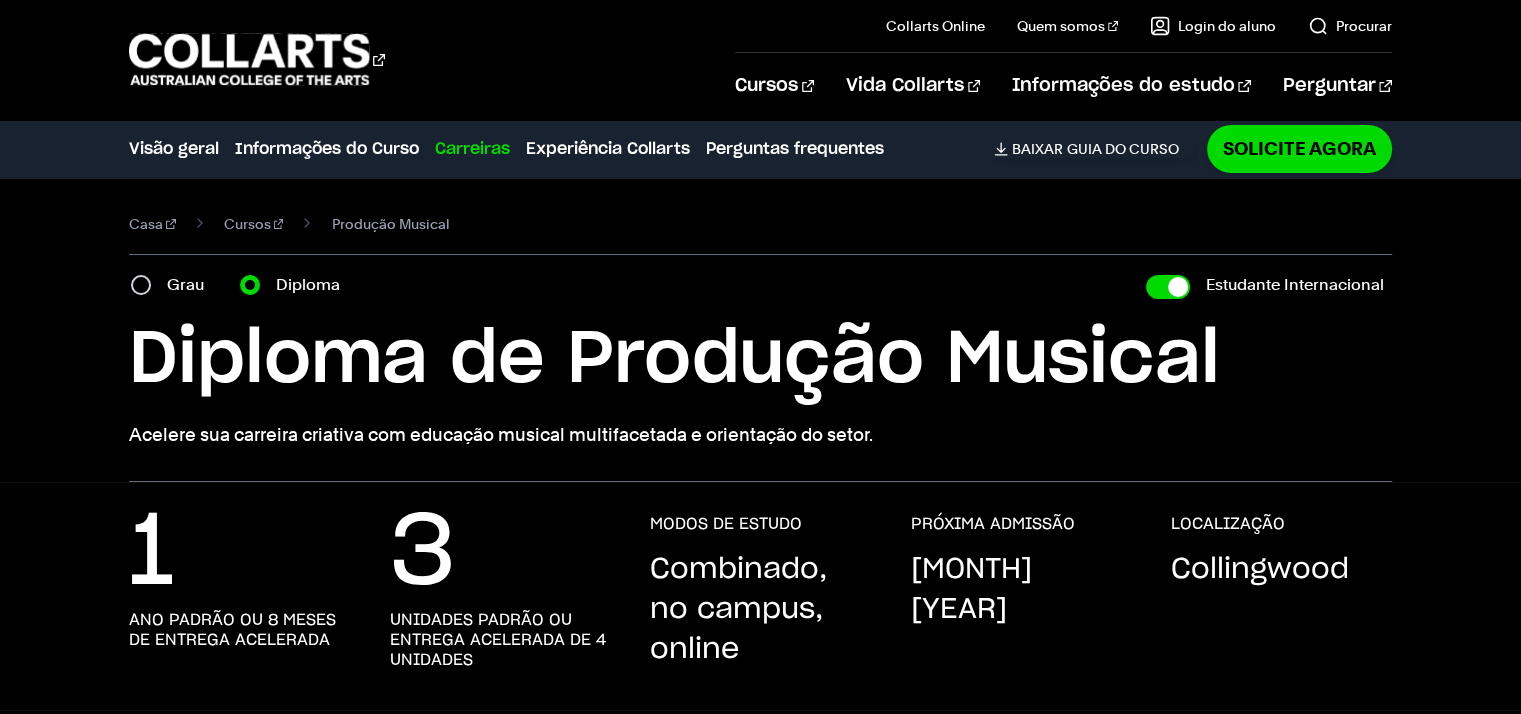 click on "Grau" at bounding box center [191, 285] 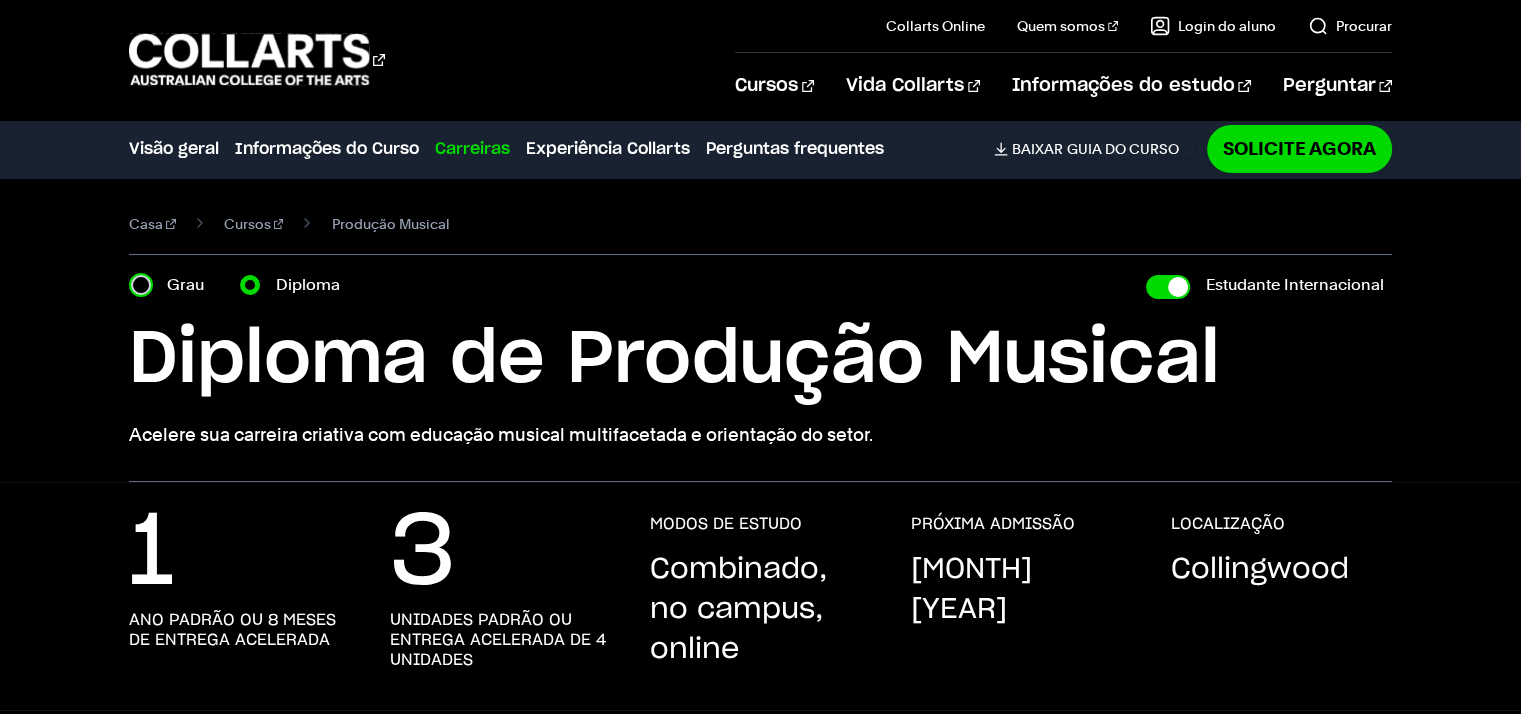 click on "Grau" at bounding box center [141, 285] 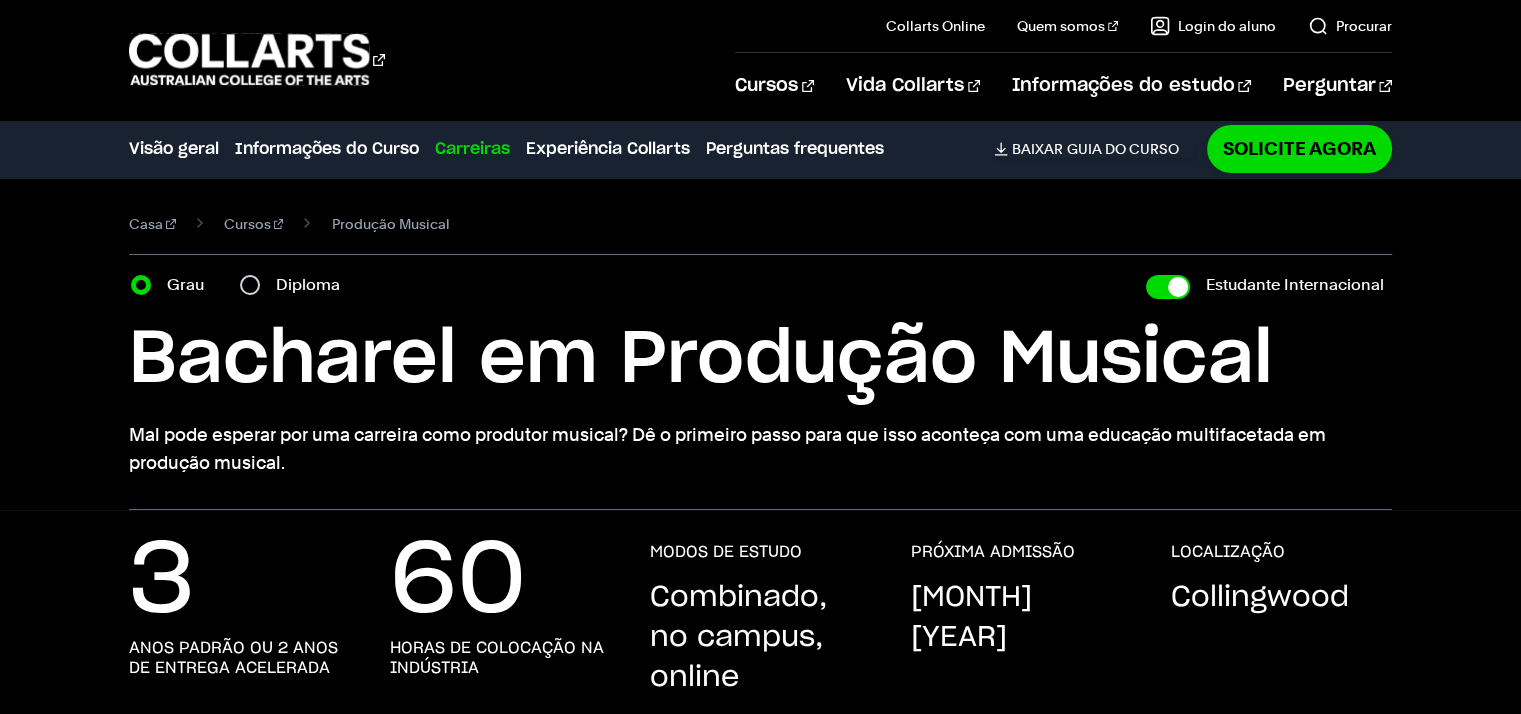 click on "Grau
Diploma" at bounding box center [241, 285] 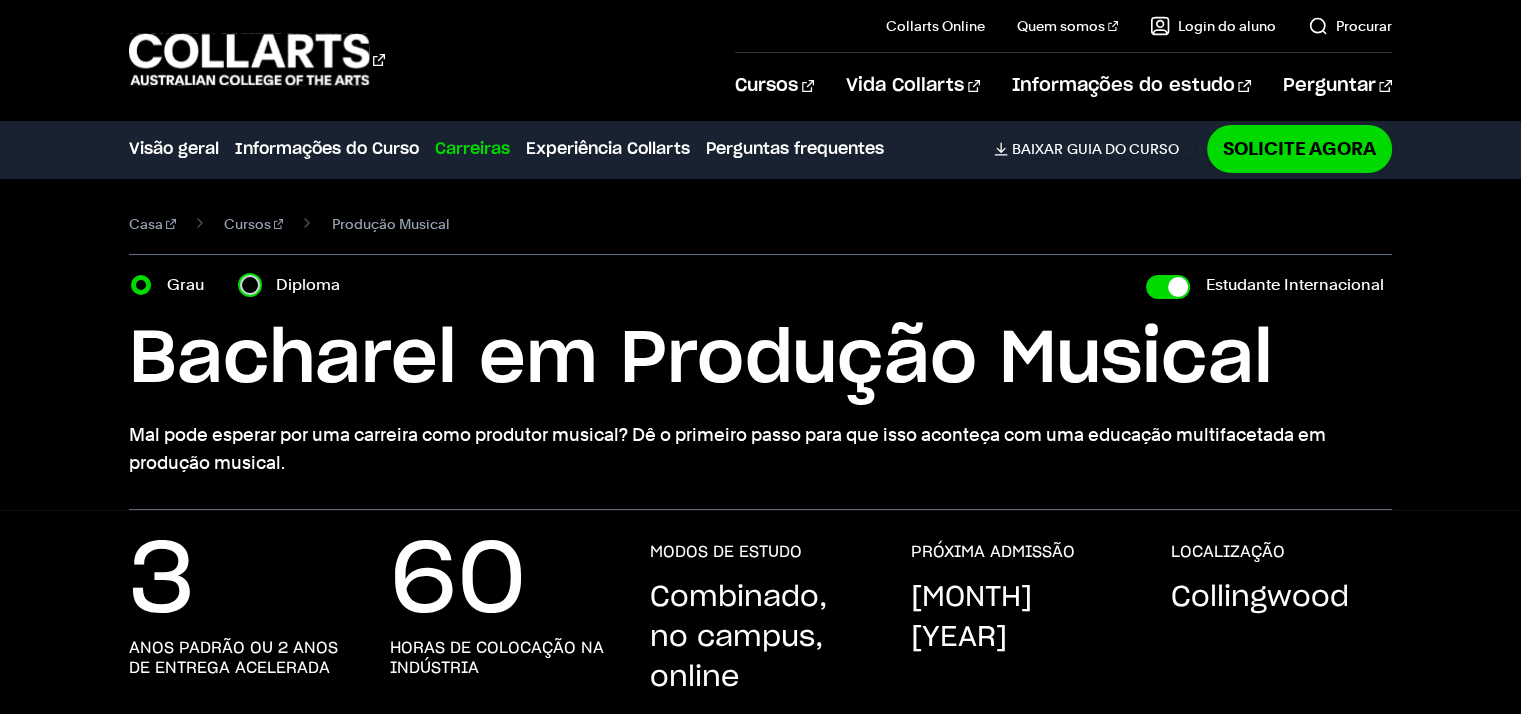 click on "Diploma" at bounding box center (250, 285) 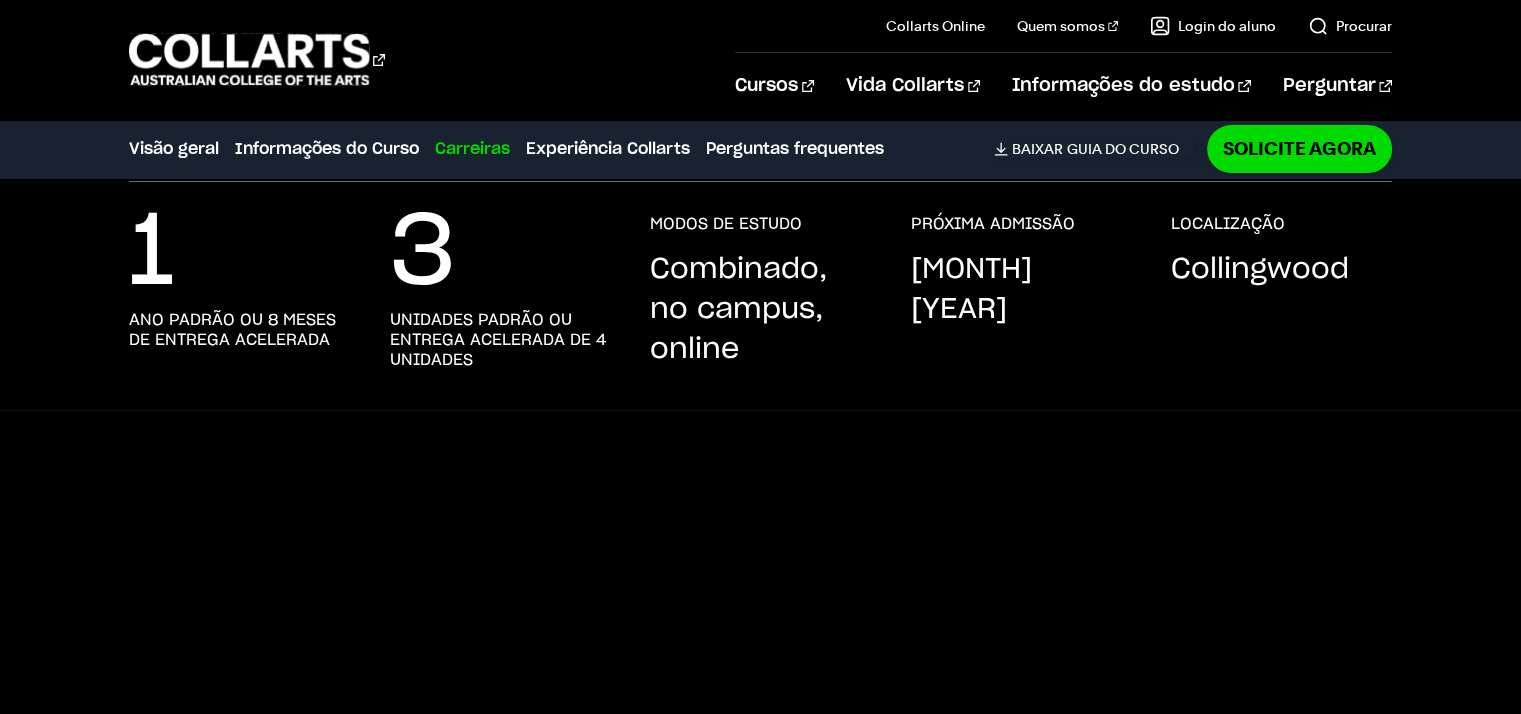 scroll, scrollTop: 100, scrollLeft: 0, axis: vertical 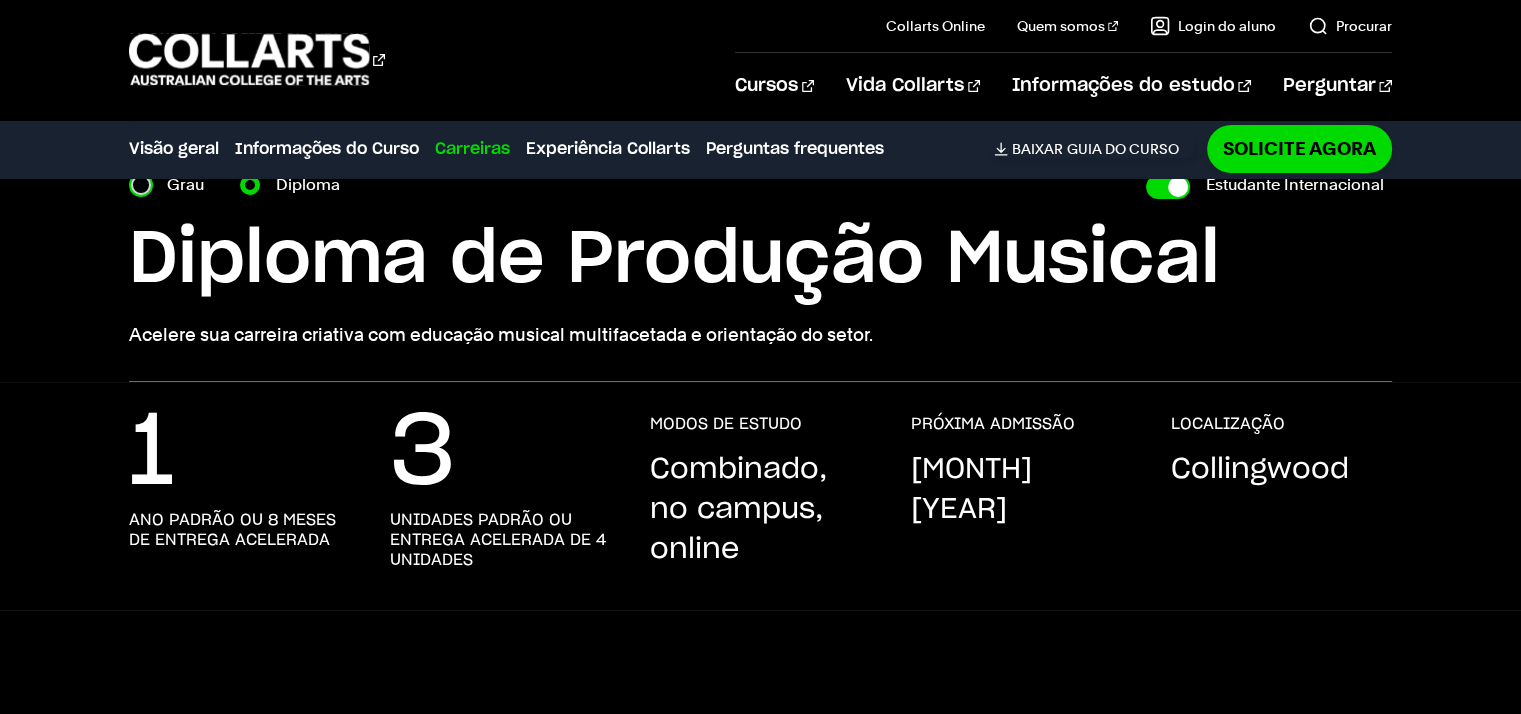 click on "Grau" at bounding box center (141, 185) 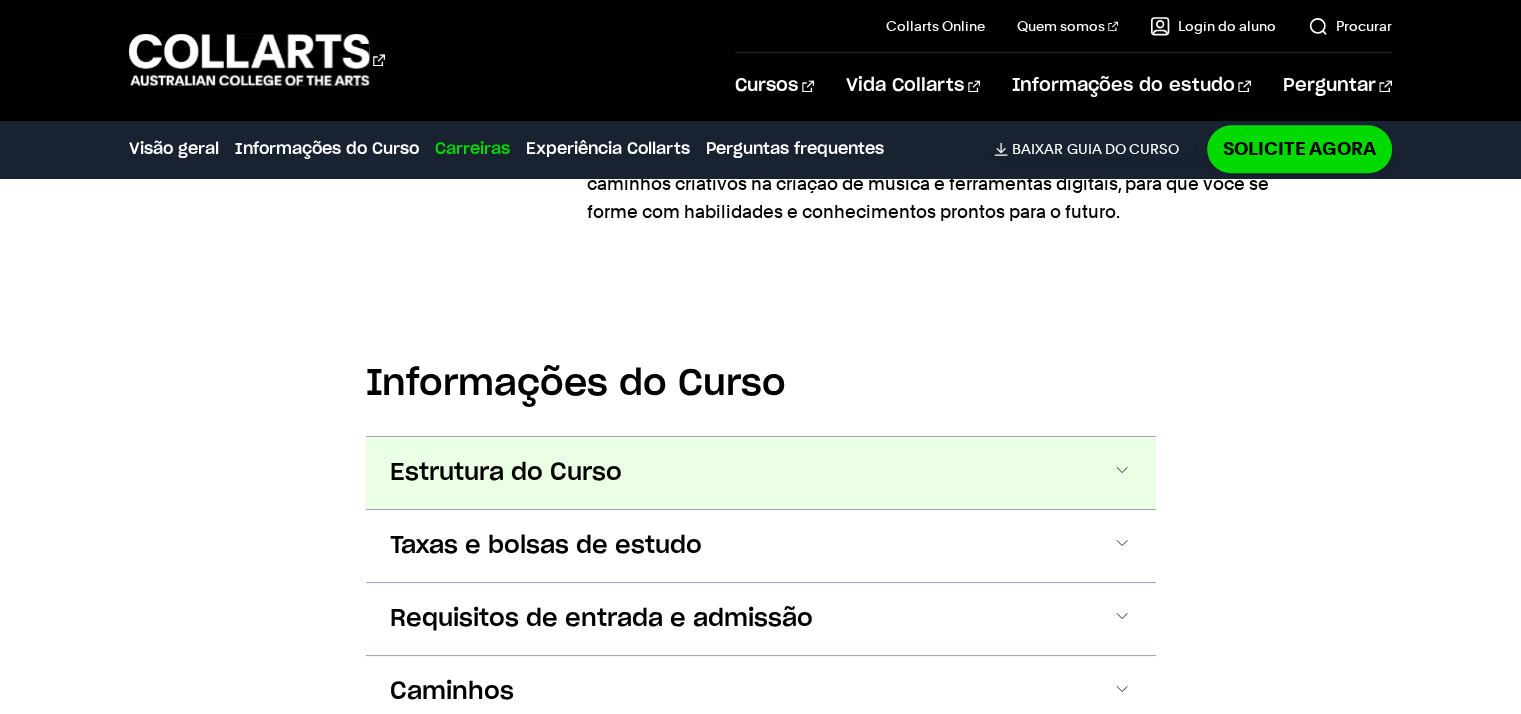 click on "Estrutura do Curso" at bounding box center (0, 0) 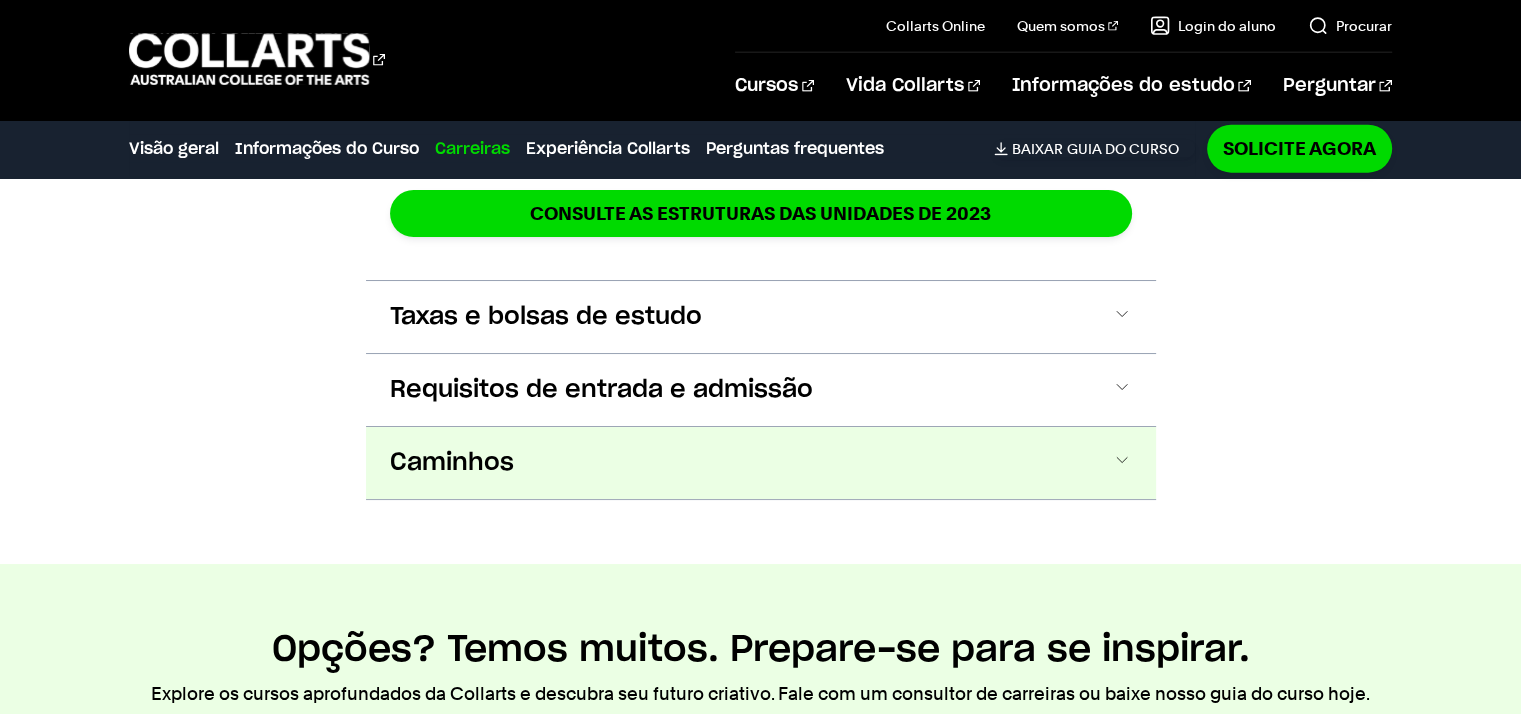 scroll, scrollTop: 4828, scrollLeft: 0, axis: vertical 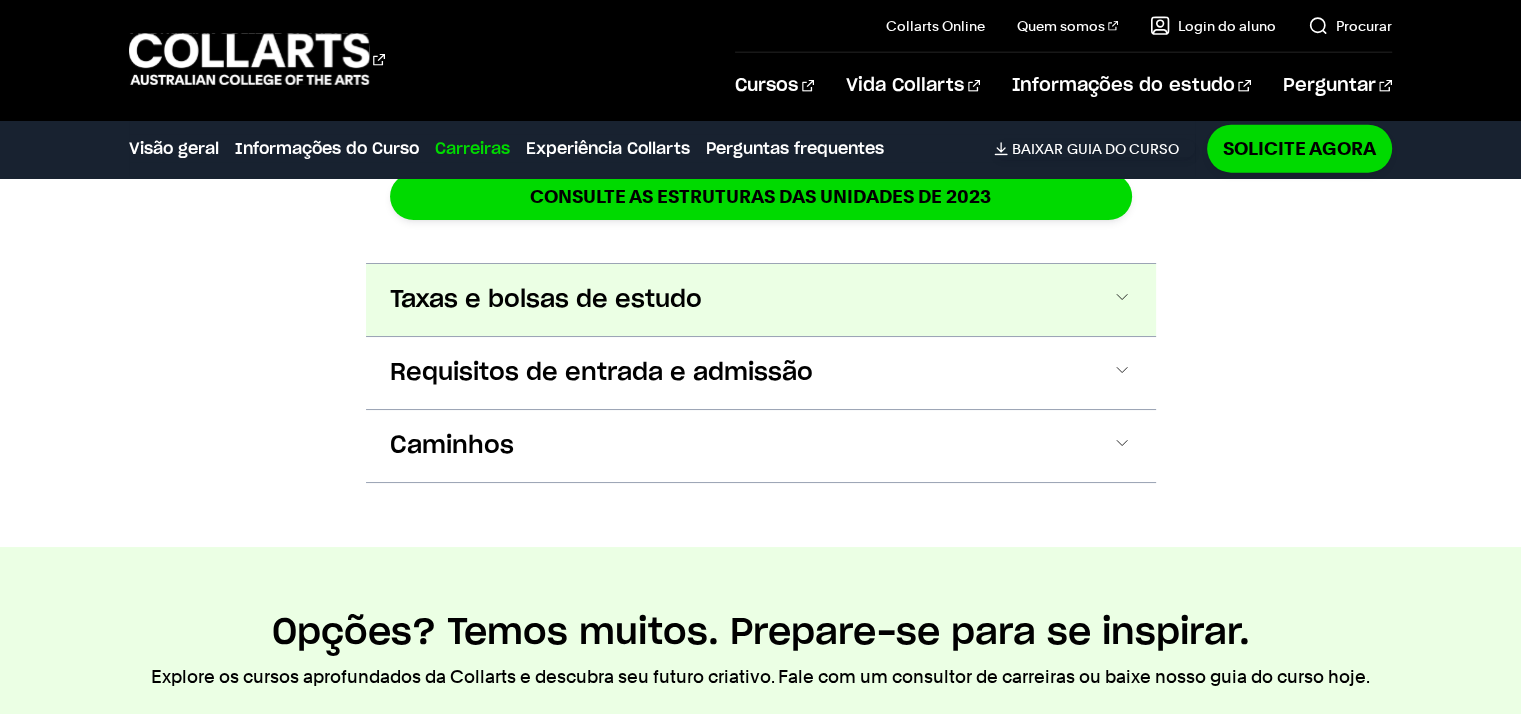 click on "Taxas e bolsas de estudo" at bounding box center [0, 0] 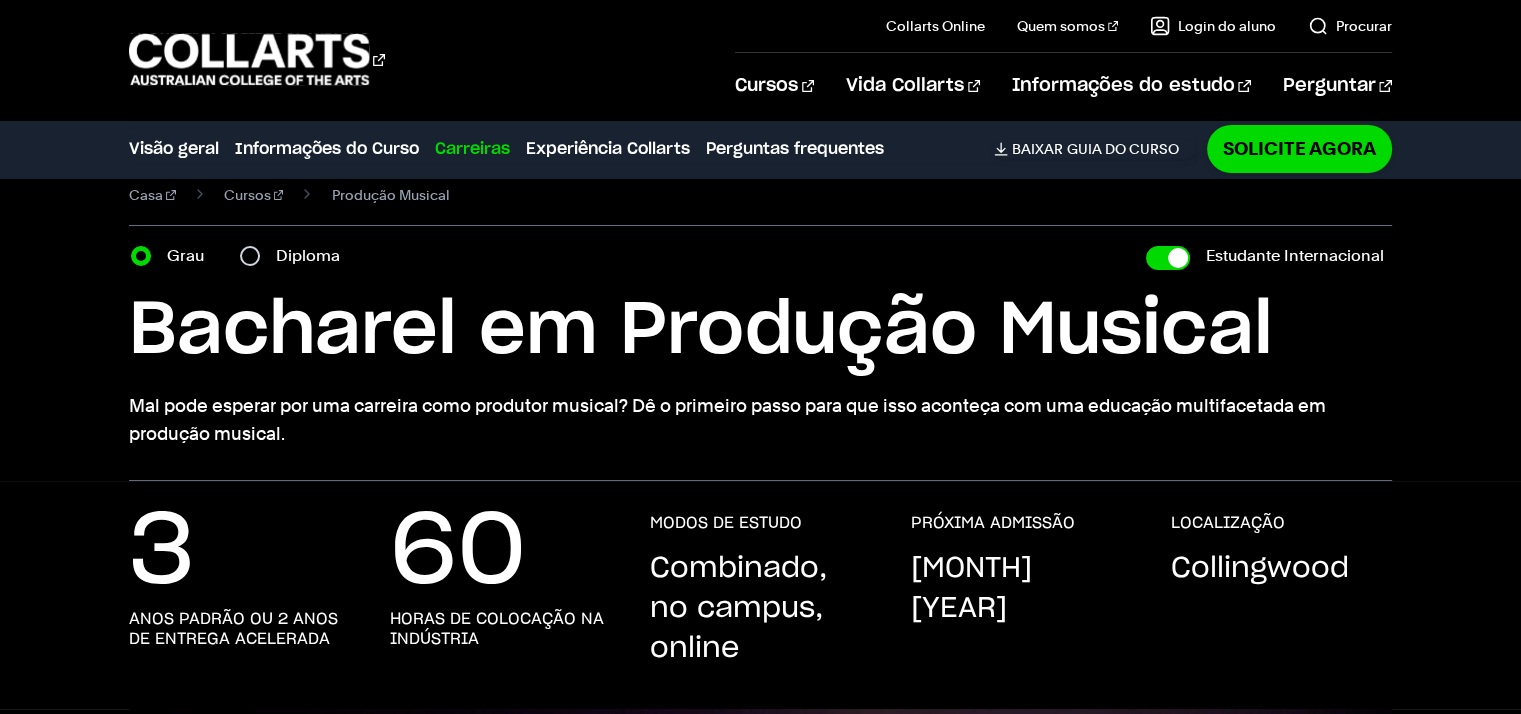 scroll, scrollTop: 0, scrollLeft: 0, axis: both 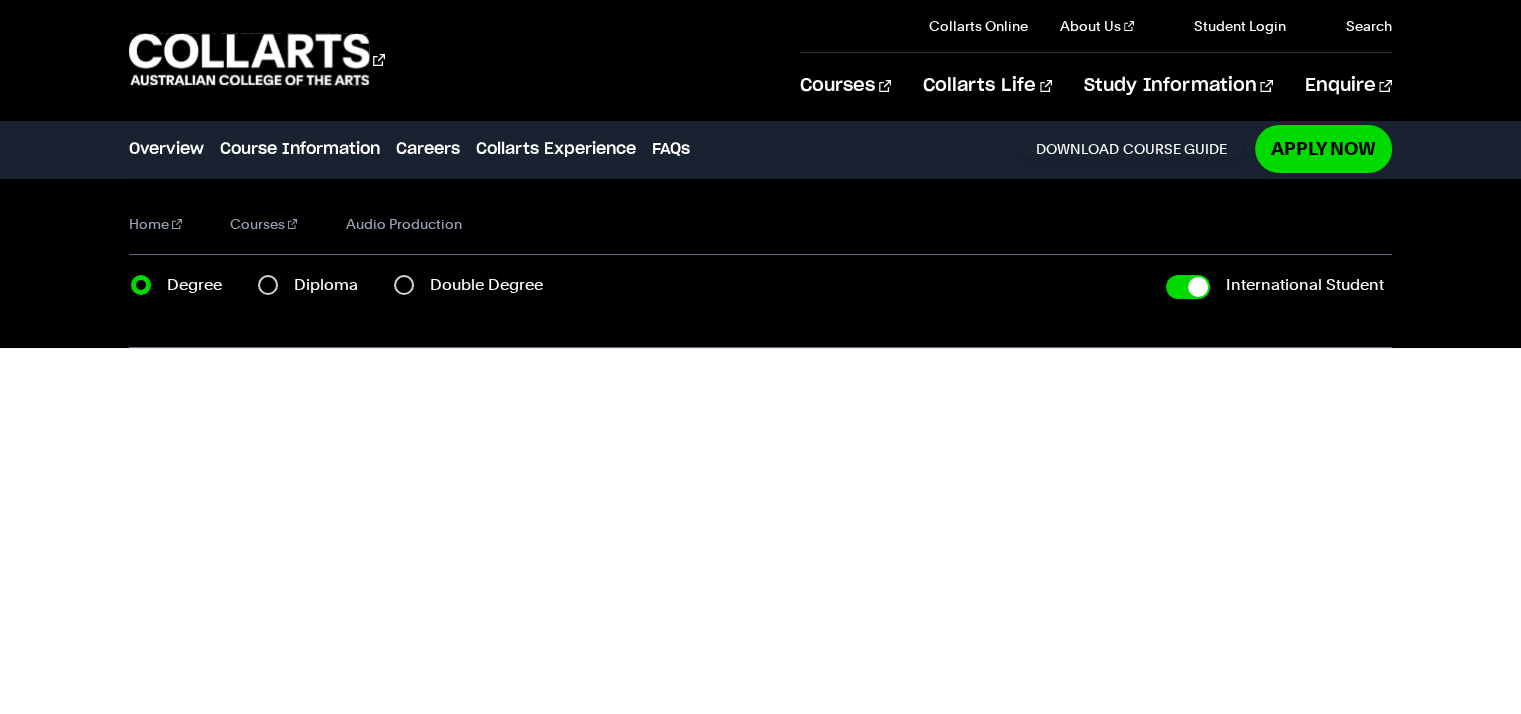 checkbox on "true" 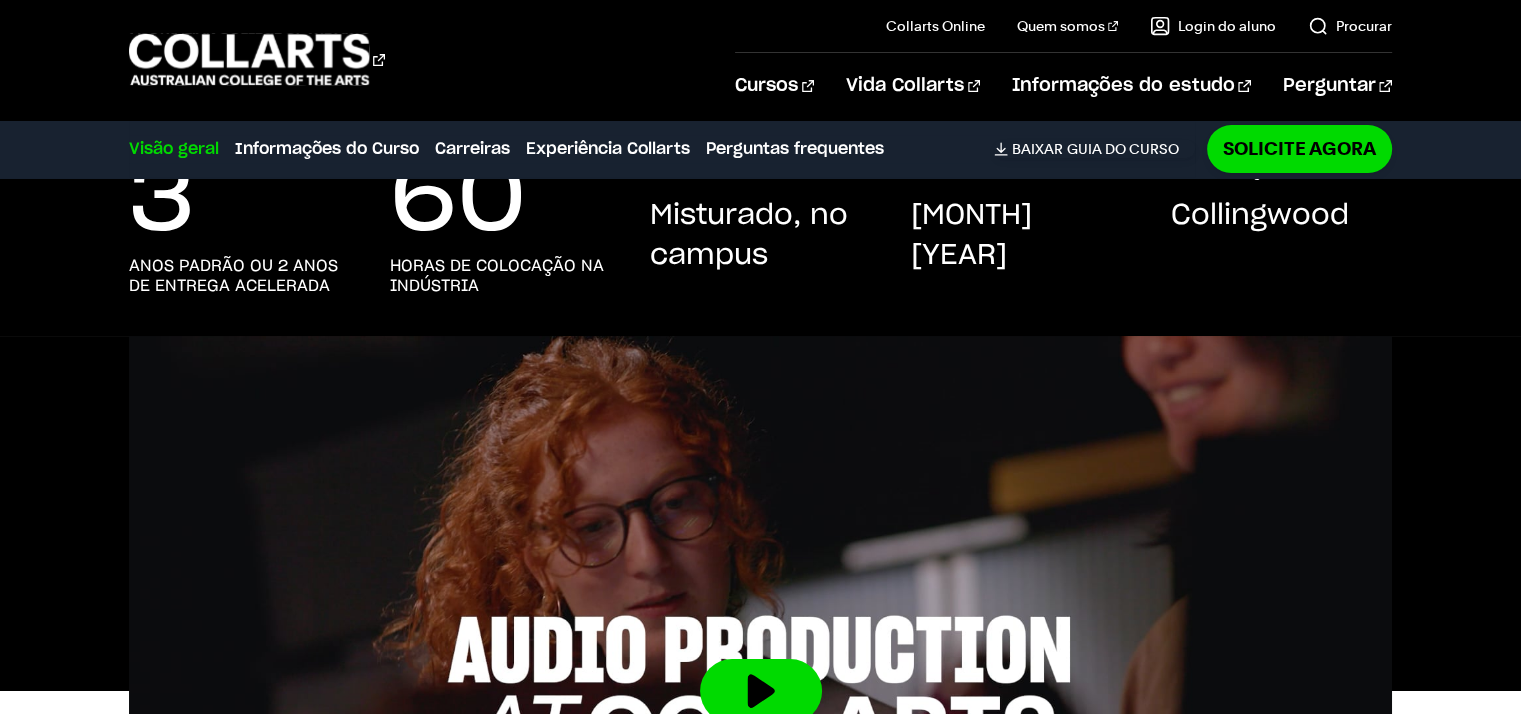 scroll, scrollTop: 600, scrollLeft: 0, axis: vertical 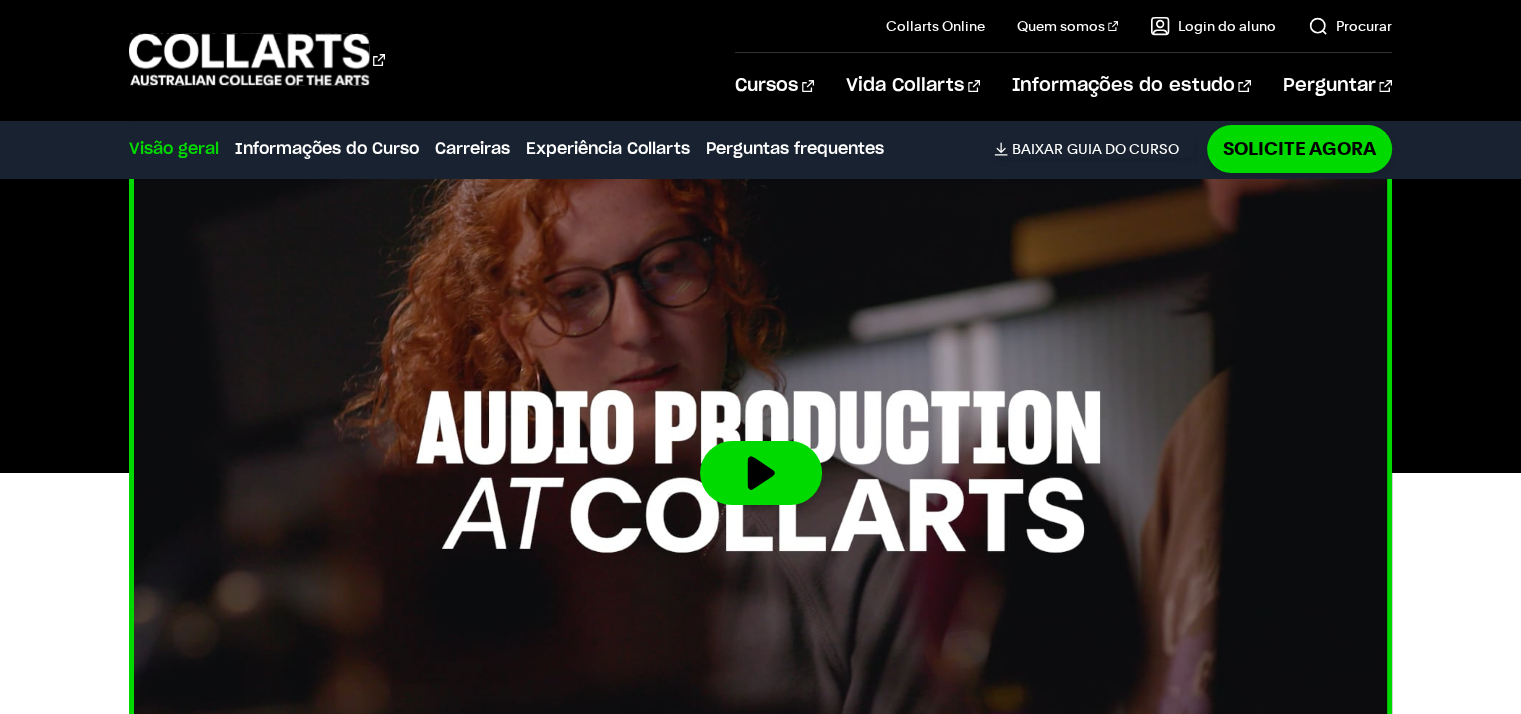 click at bounding box center [761, 473] 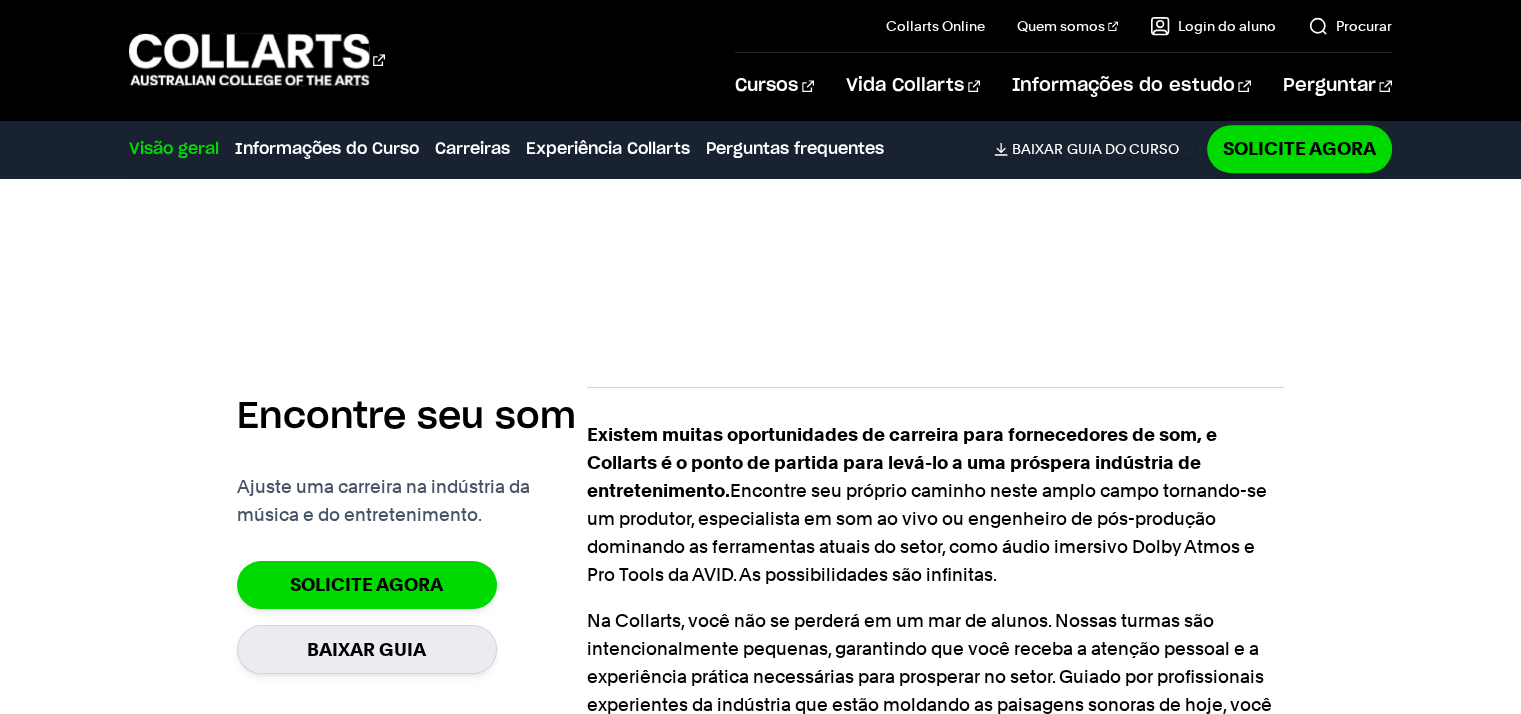 scroll, scrollTop: 1300, scrollLeft: 0, axis: vertical 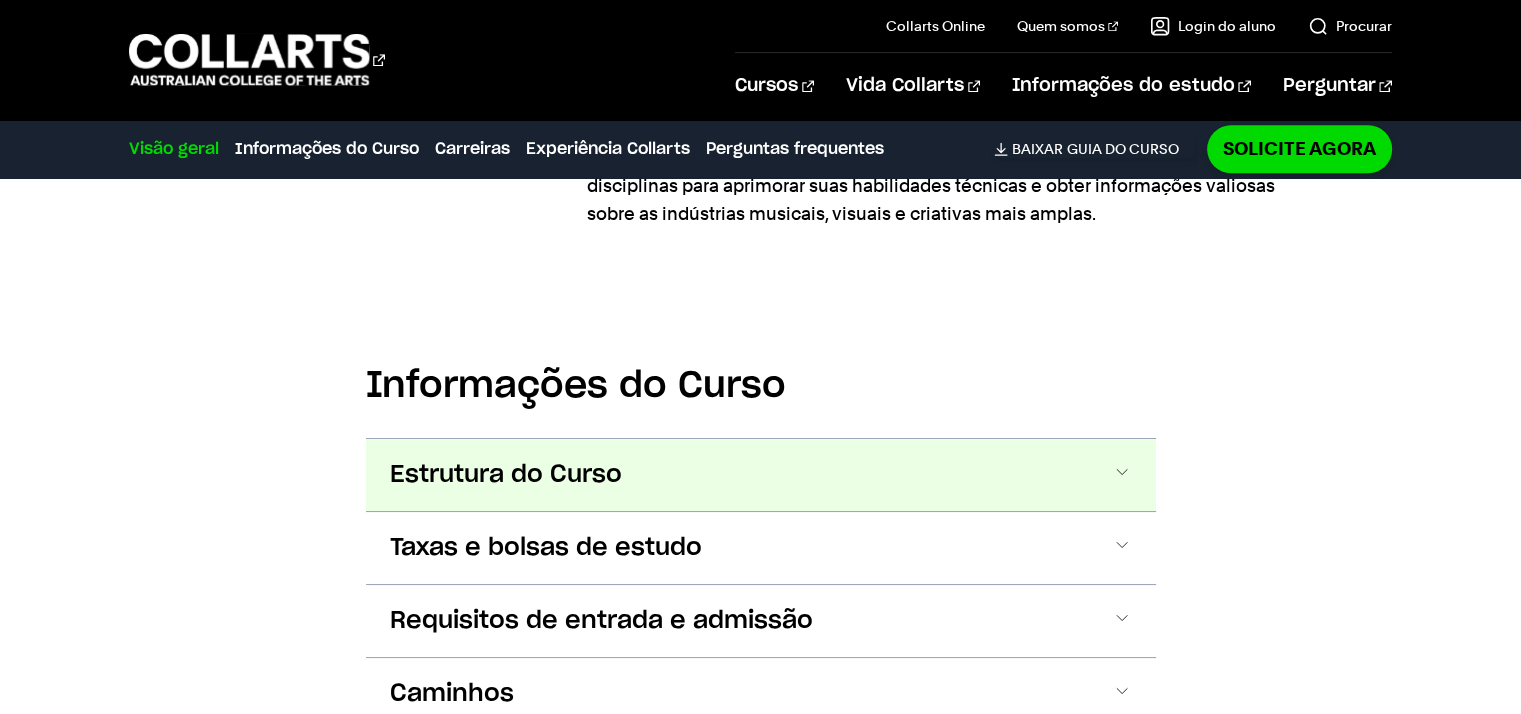 click on "Estrutura do Curso" at bounding box center [0, 0] 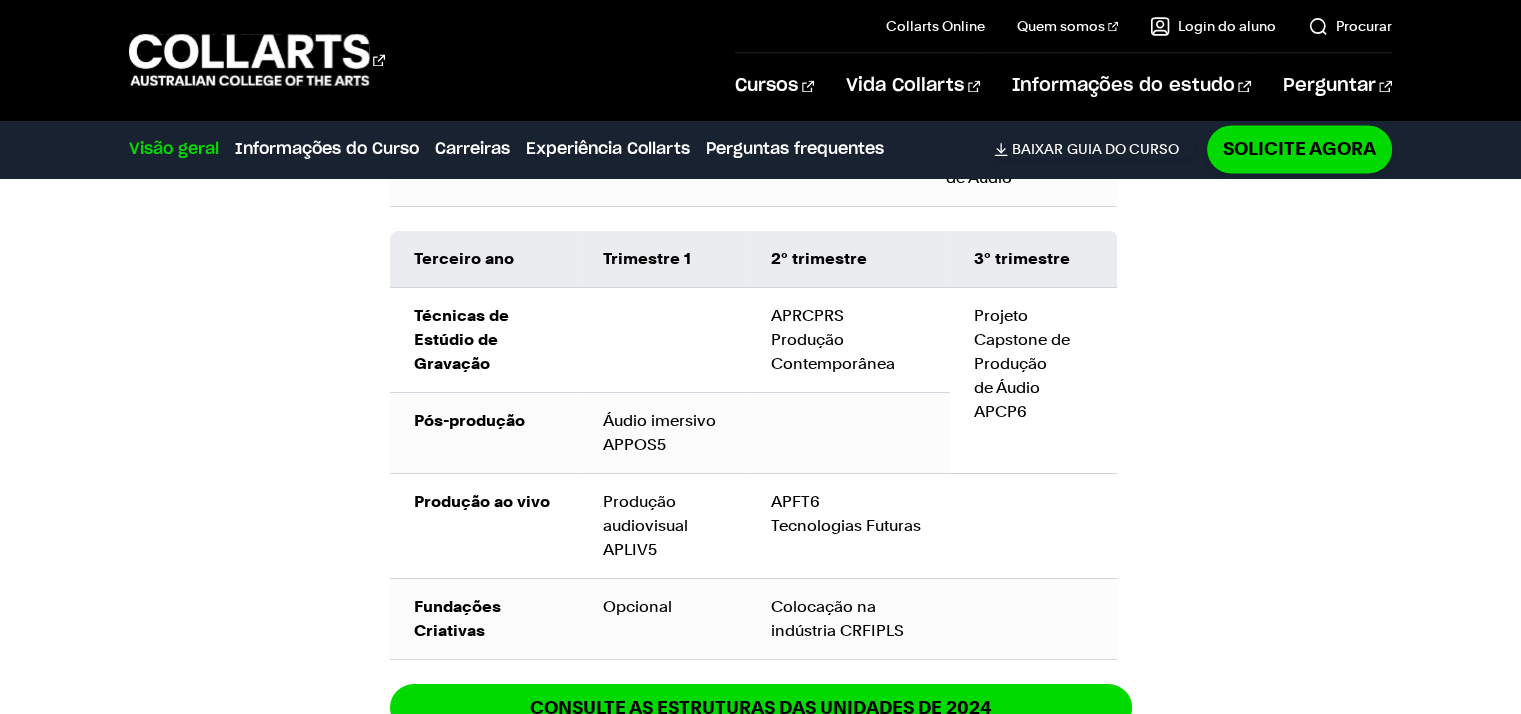 scroll, scrollTop: 3557, scrollLeft: 0, axis: vertical 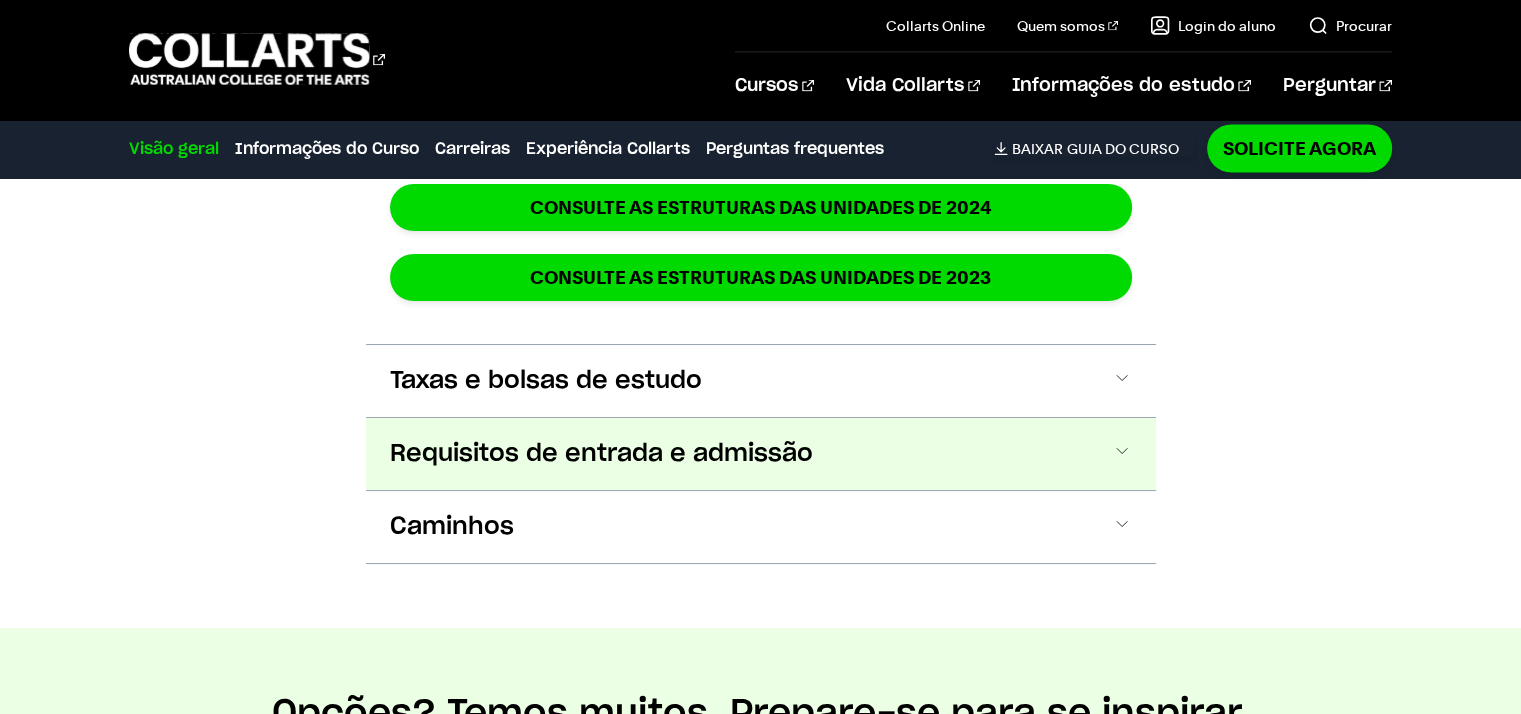 click on "Requisitos de entrada e admissão" at bounding box center (0, 0) 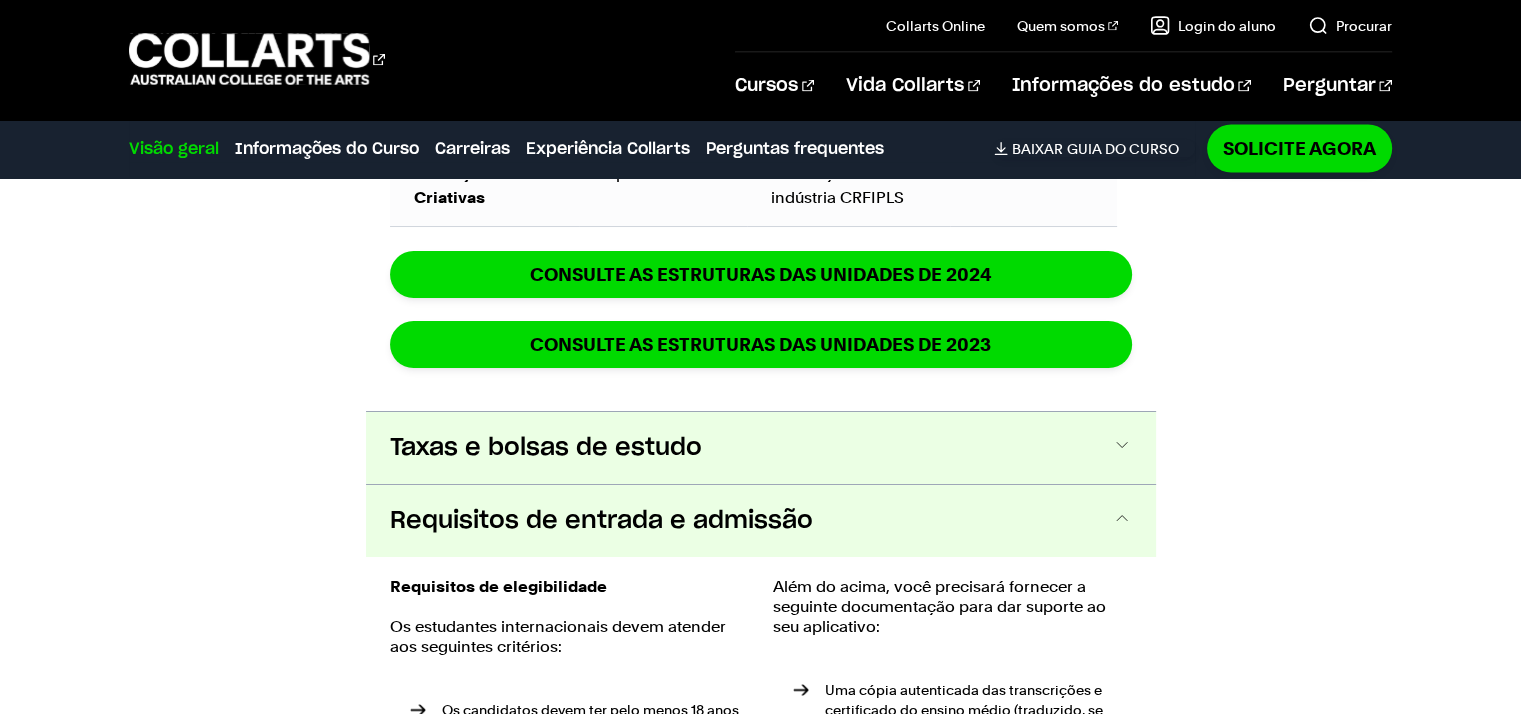 click on "Taxas e bolsas de estudo" at bounding box center (0, 0) 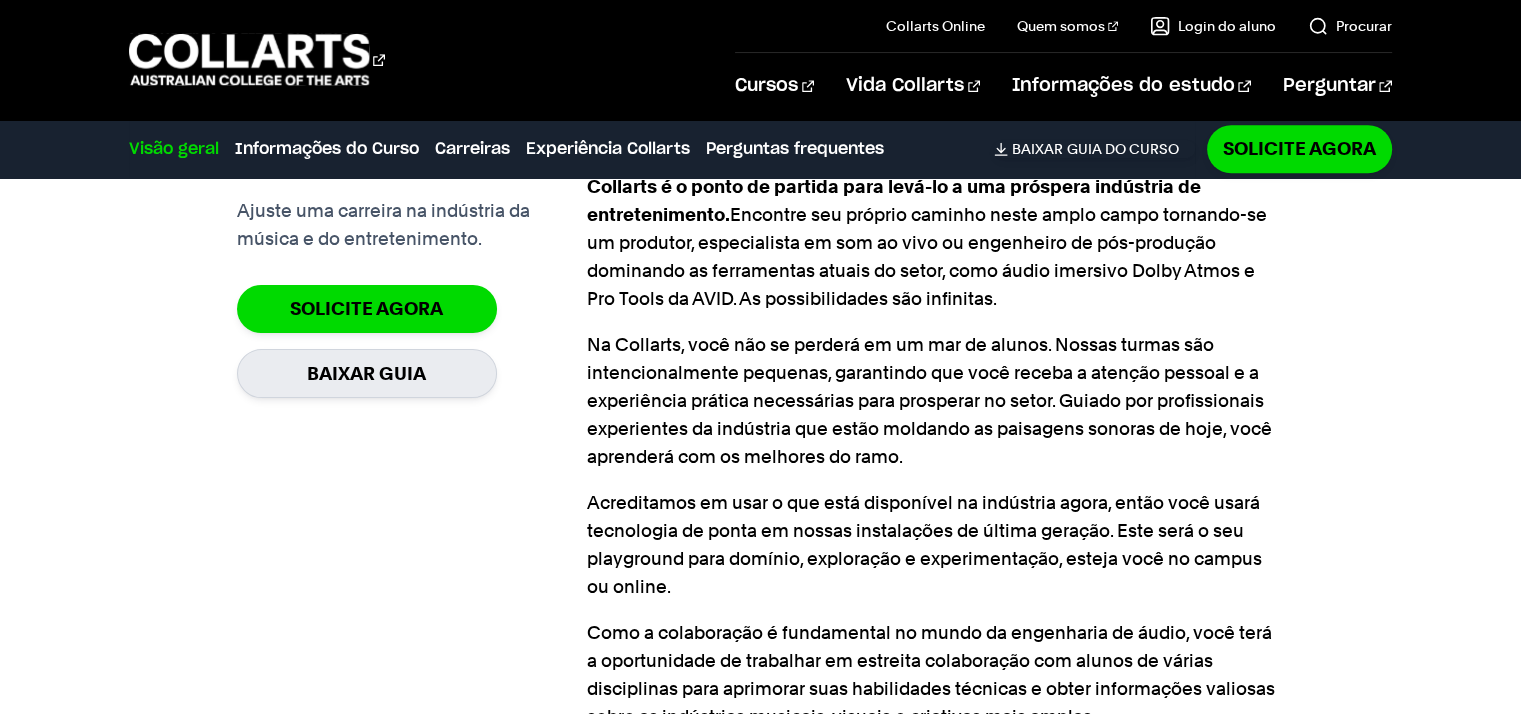 scroll, scrollTop: 0, scrollLeft: 0, axis: both 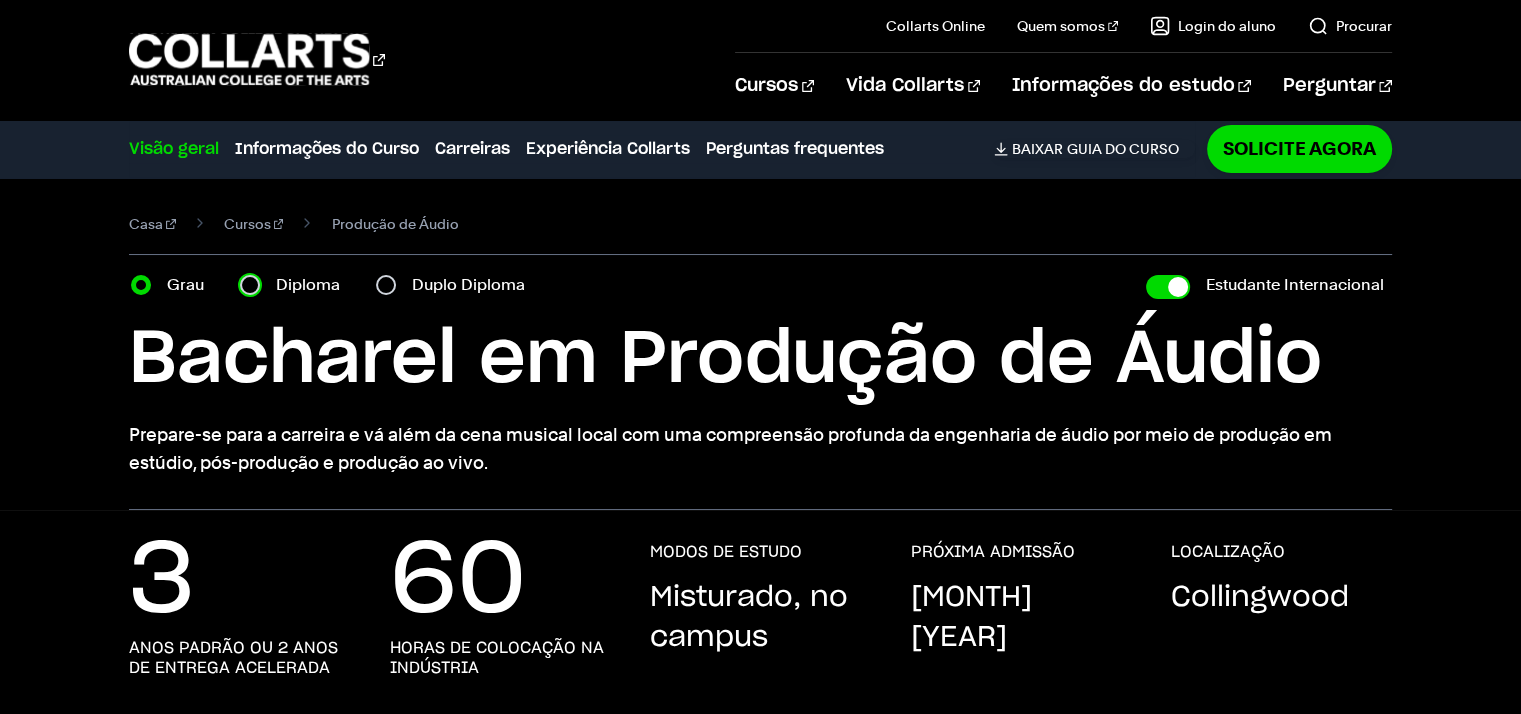 click on "Diploma" at bounding box center [250, 285] 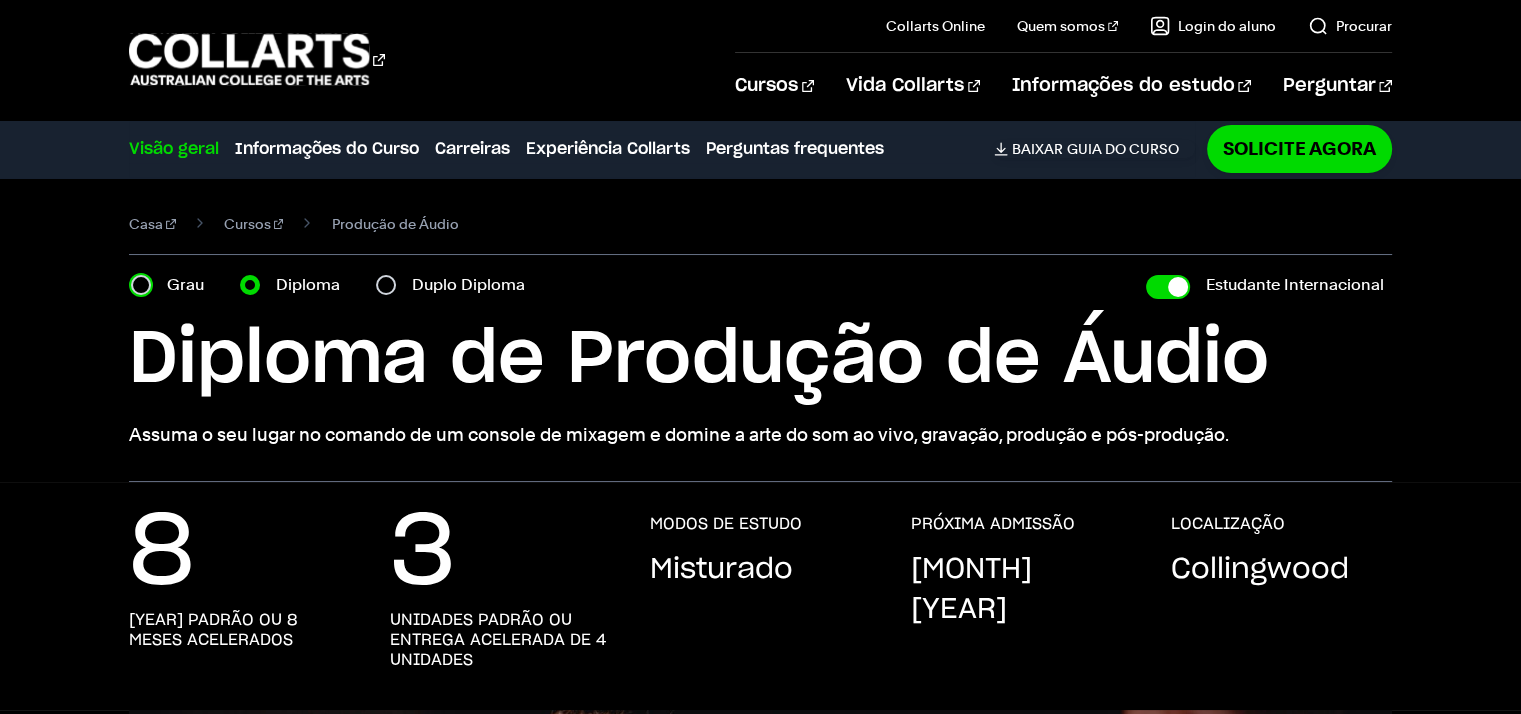 click on "Grau" at bounding box center [141, 285] 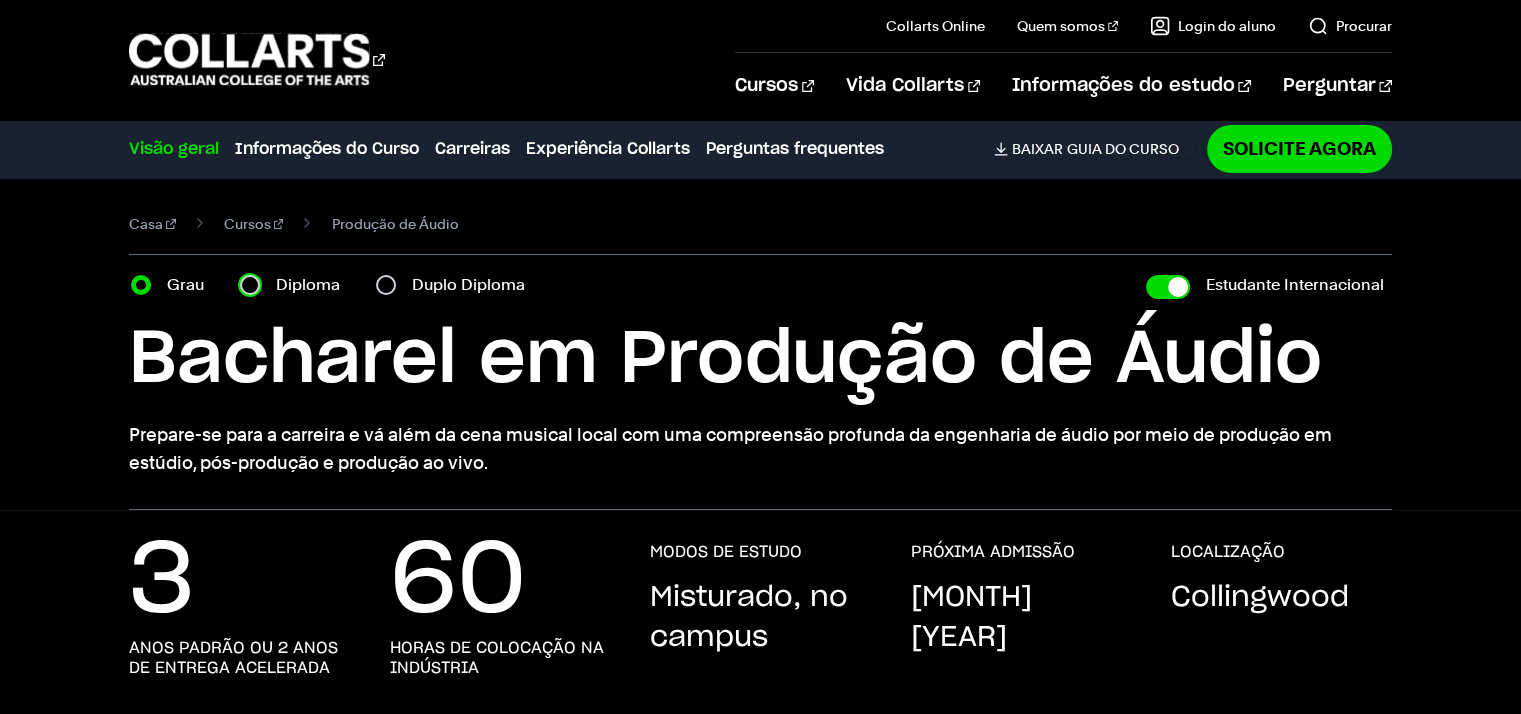 click on "Diploma" at bounding box center [250, 285] 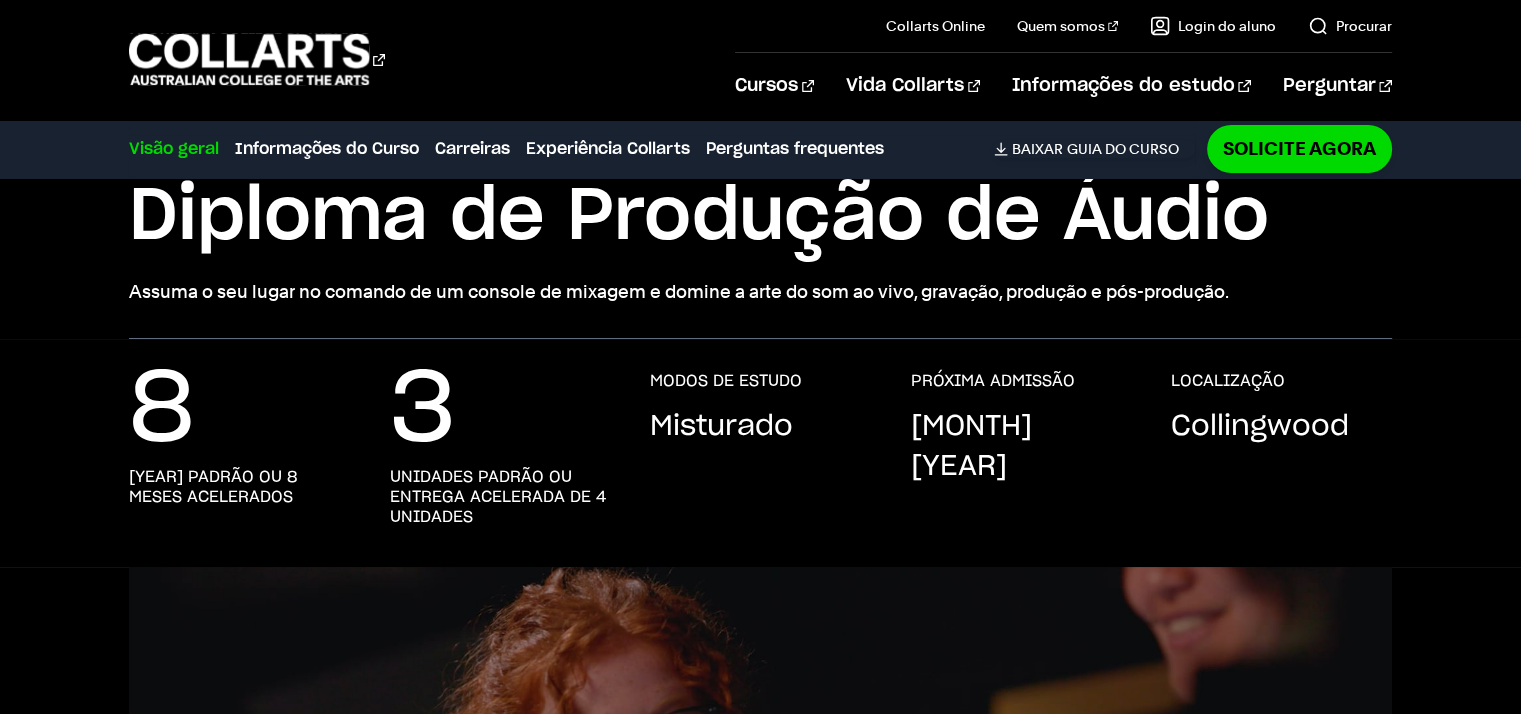 scroll, scrollTop: 100, scrollLeft: 0, axis: vertical 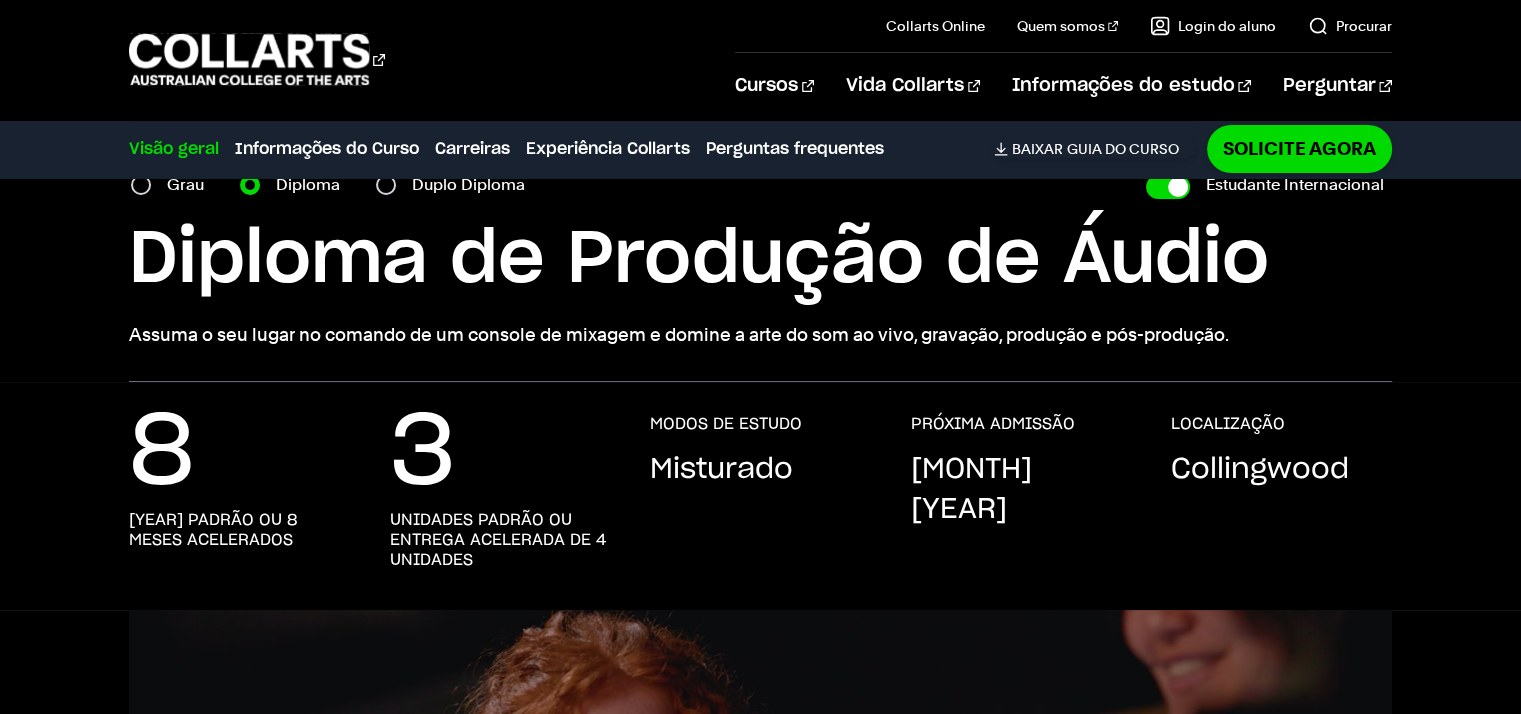 click on "Grau" at bounding box center (173, 185) 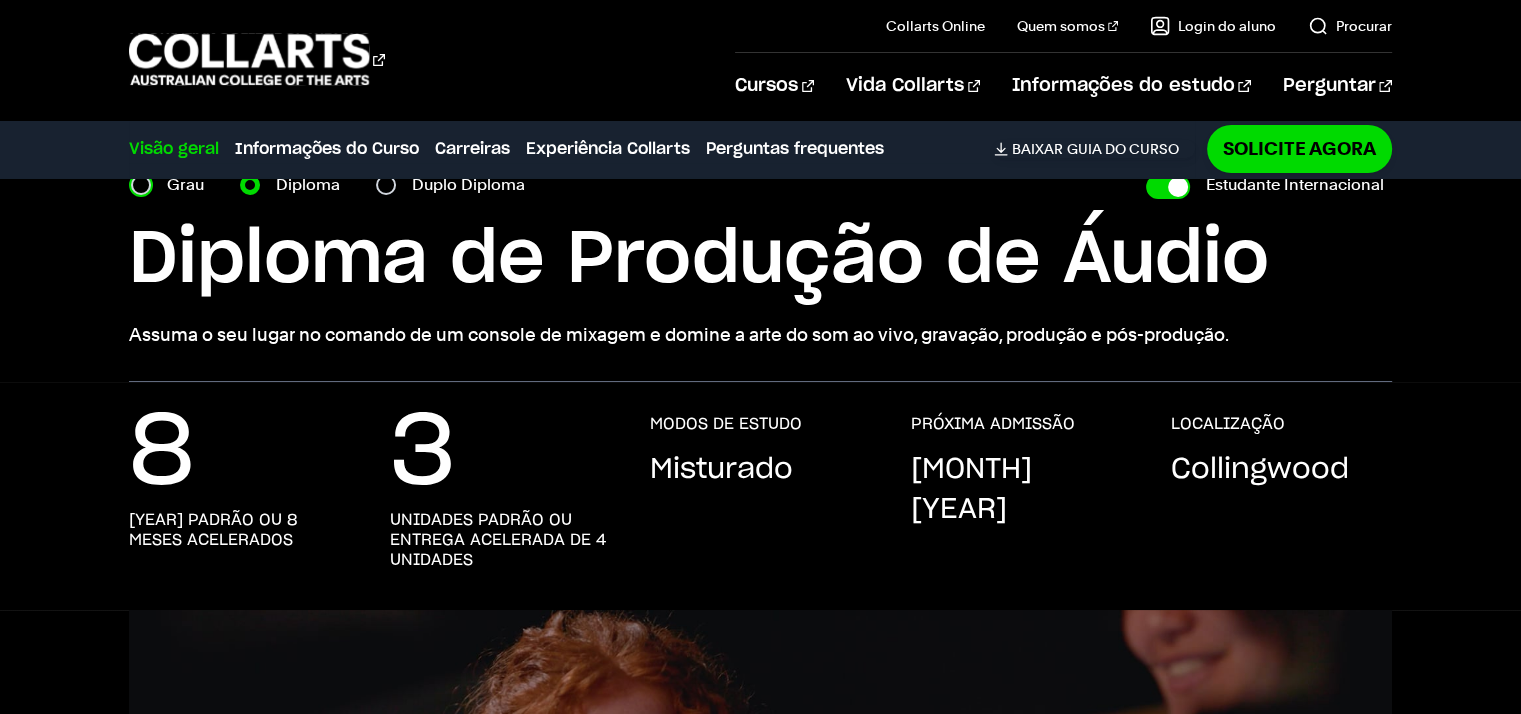 click on "Grau" at bounding box center [141, 185] 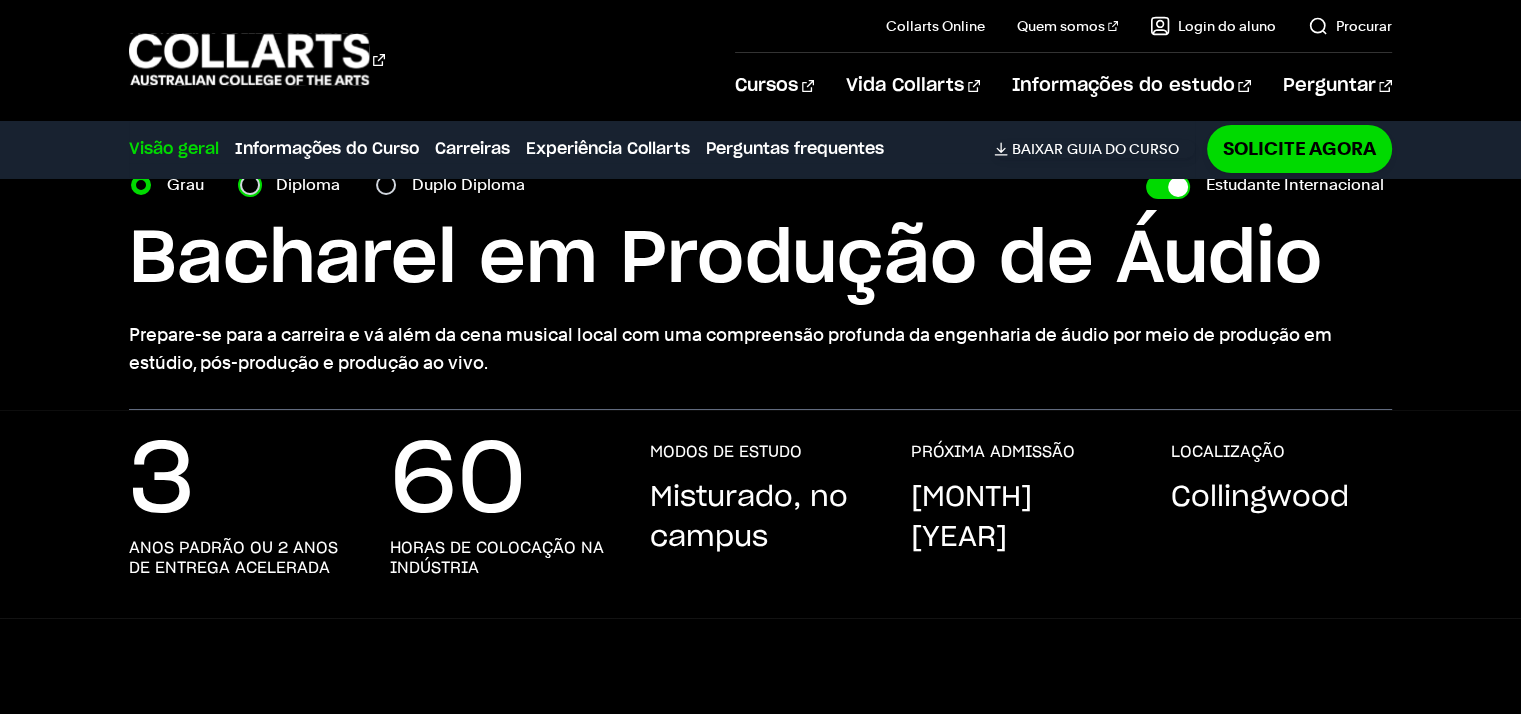 click on "Diploma" at bounding box center [250, 185] 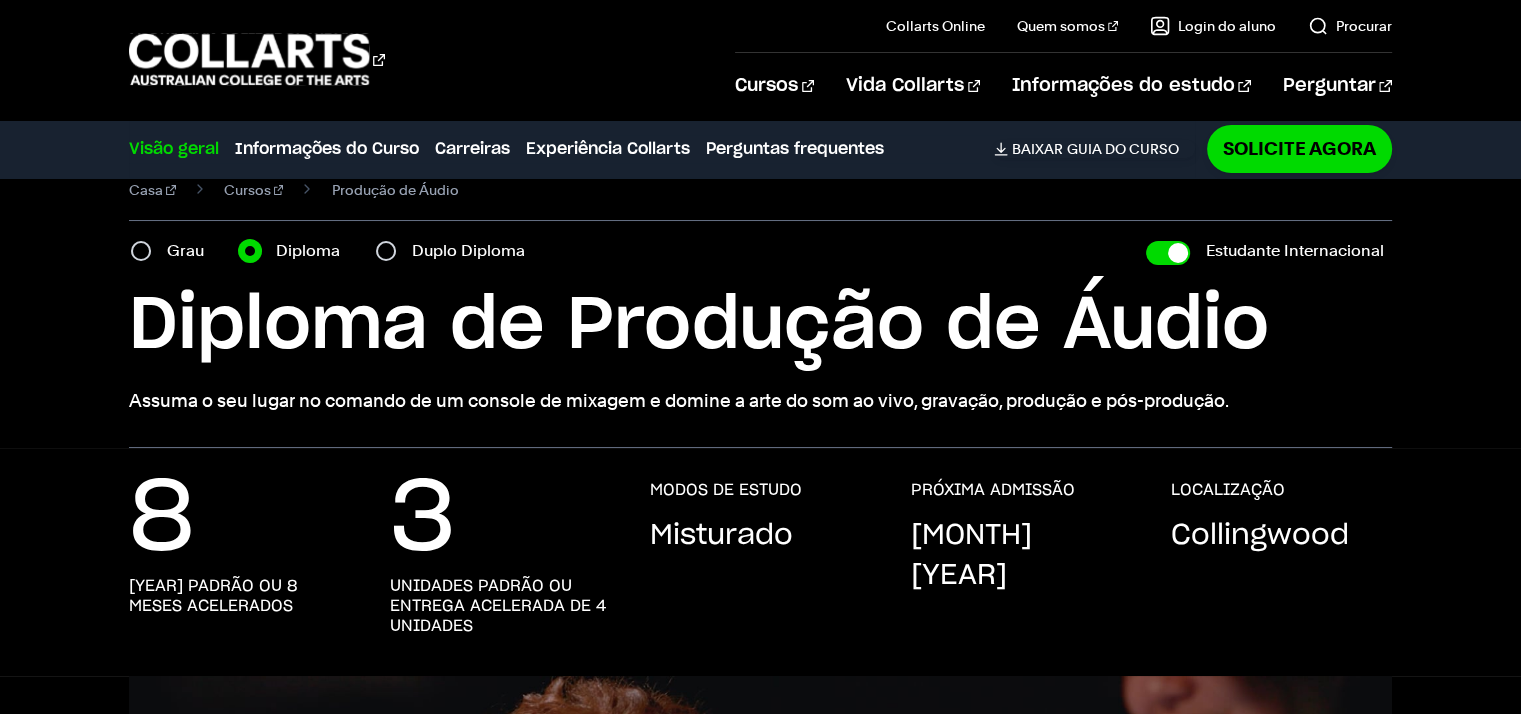 scroll, scrollTop: 0, scrollLeft: 0, axis: both 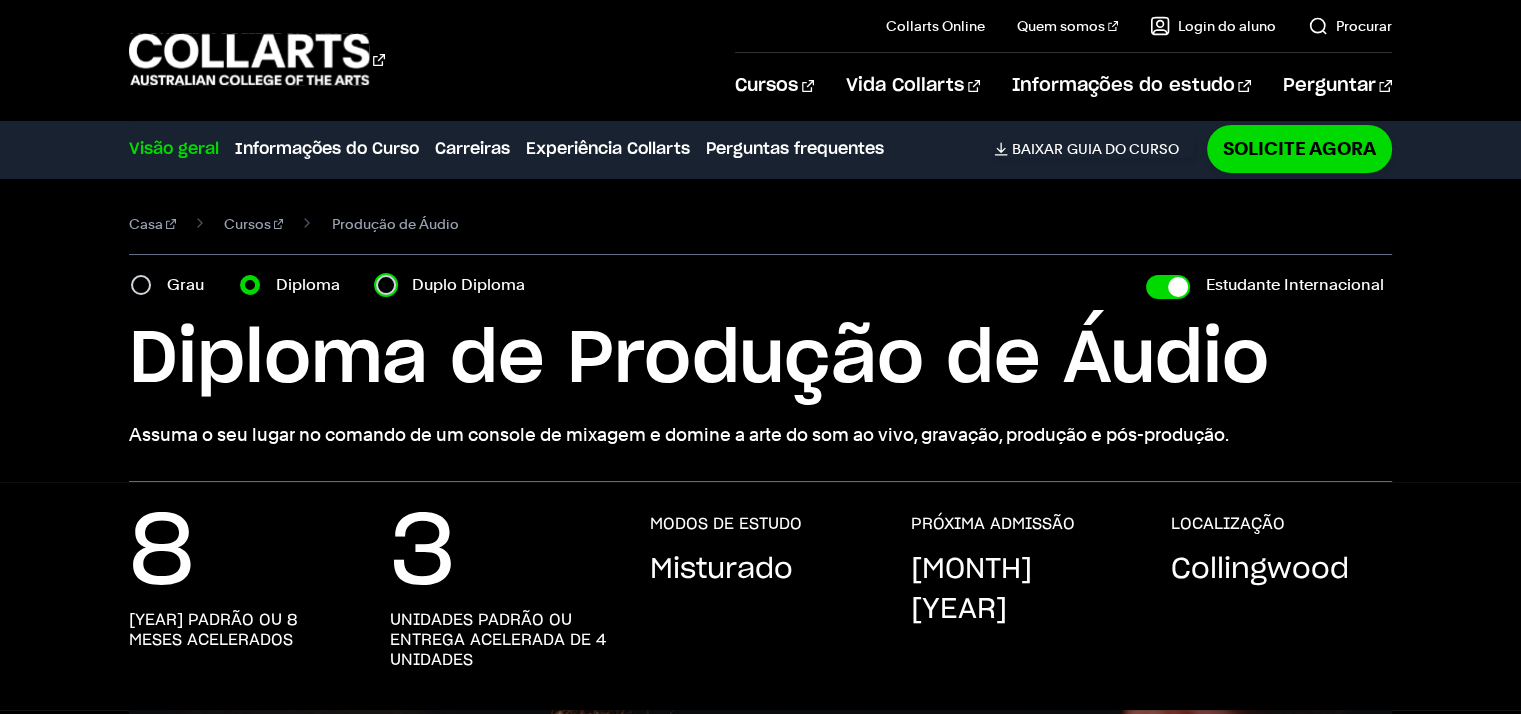 click on "Duplo Diploma" at bounding box center [386, 285] 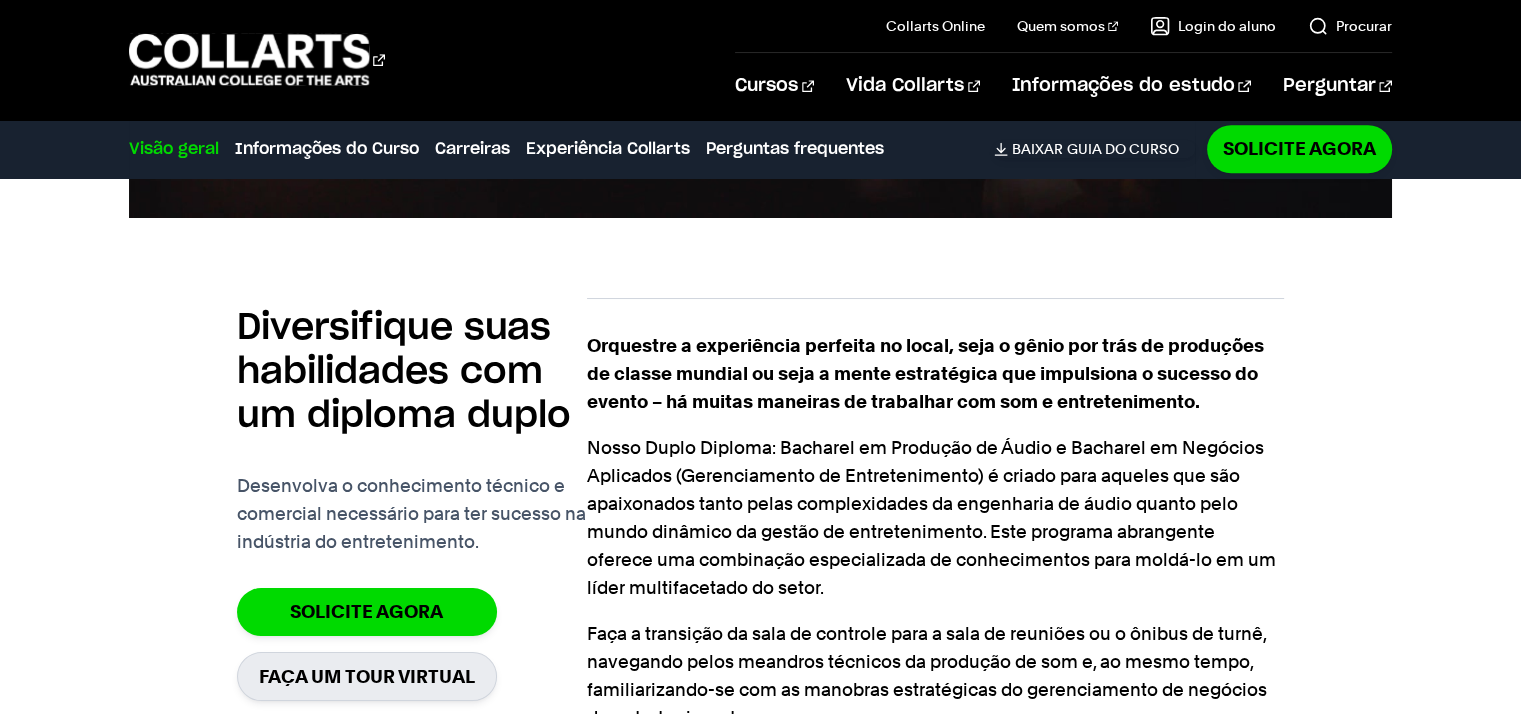 scroll, scrollTop: 1500, scrollLeft: 0, axis: vertical 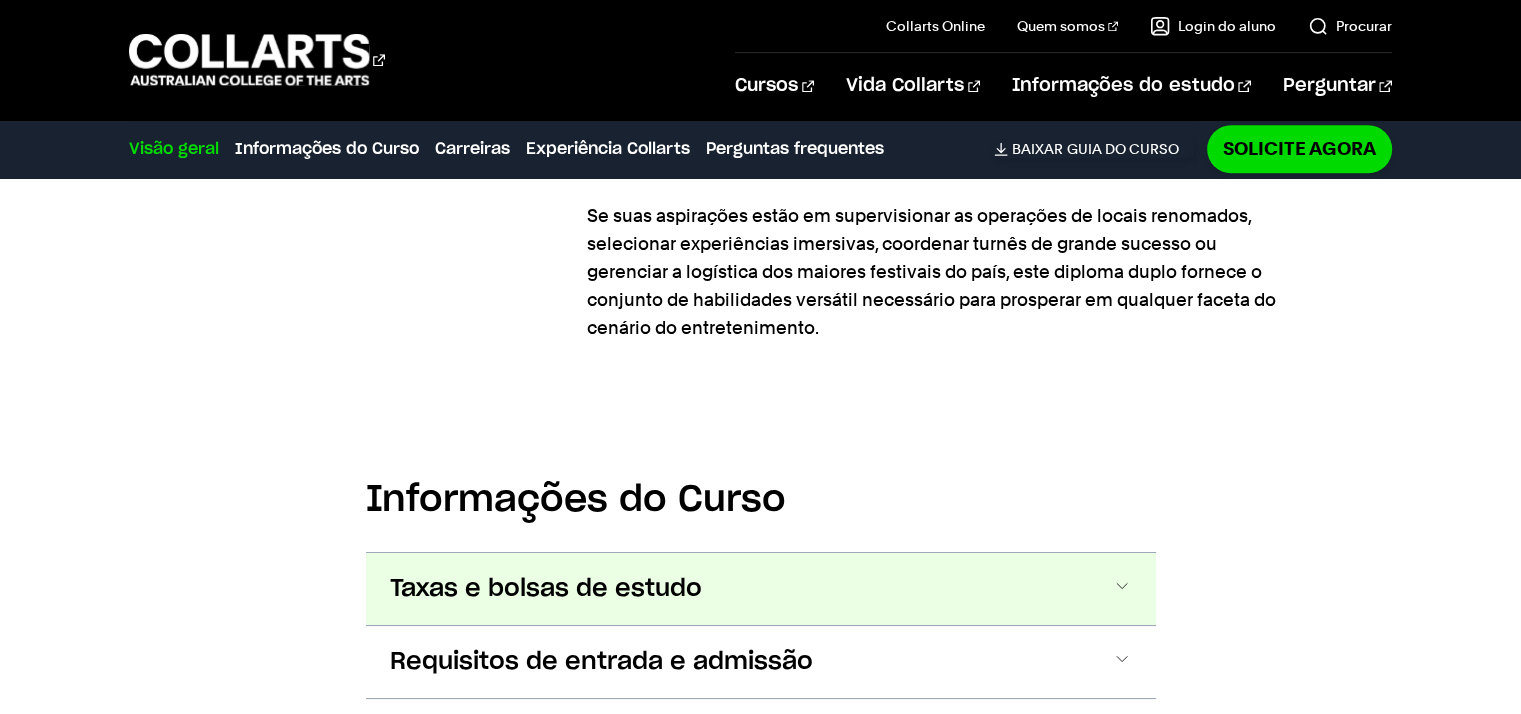 click on "Taxas e bolsas de estudo" at bounding box center (0, 0) 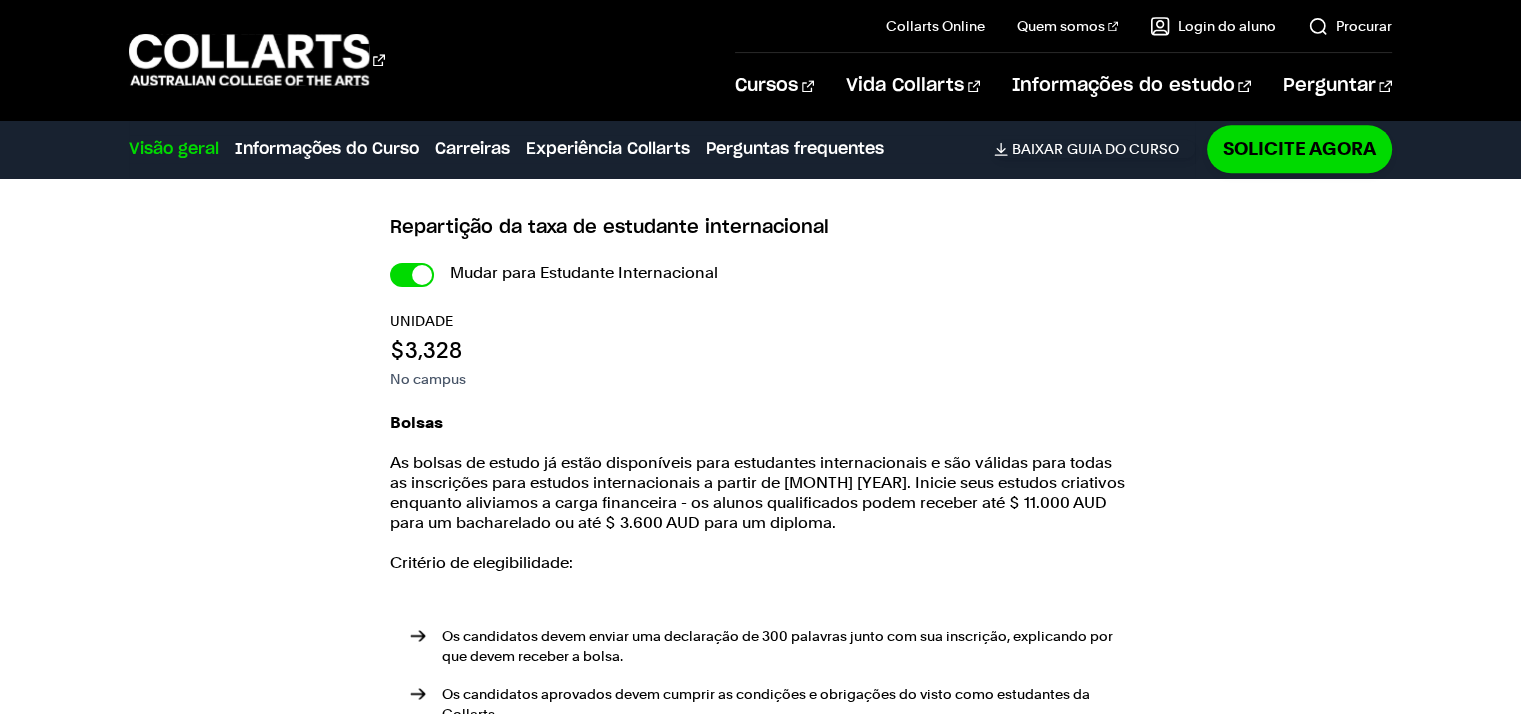 scroll, scrollTop: 2481, scrollLeft: 0, axis: vertical 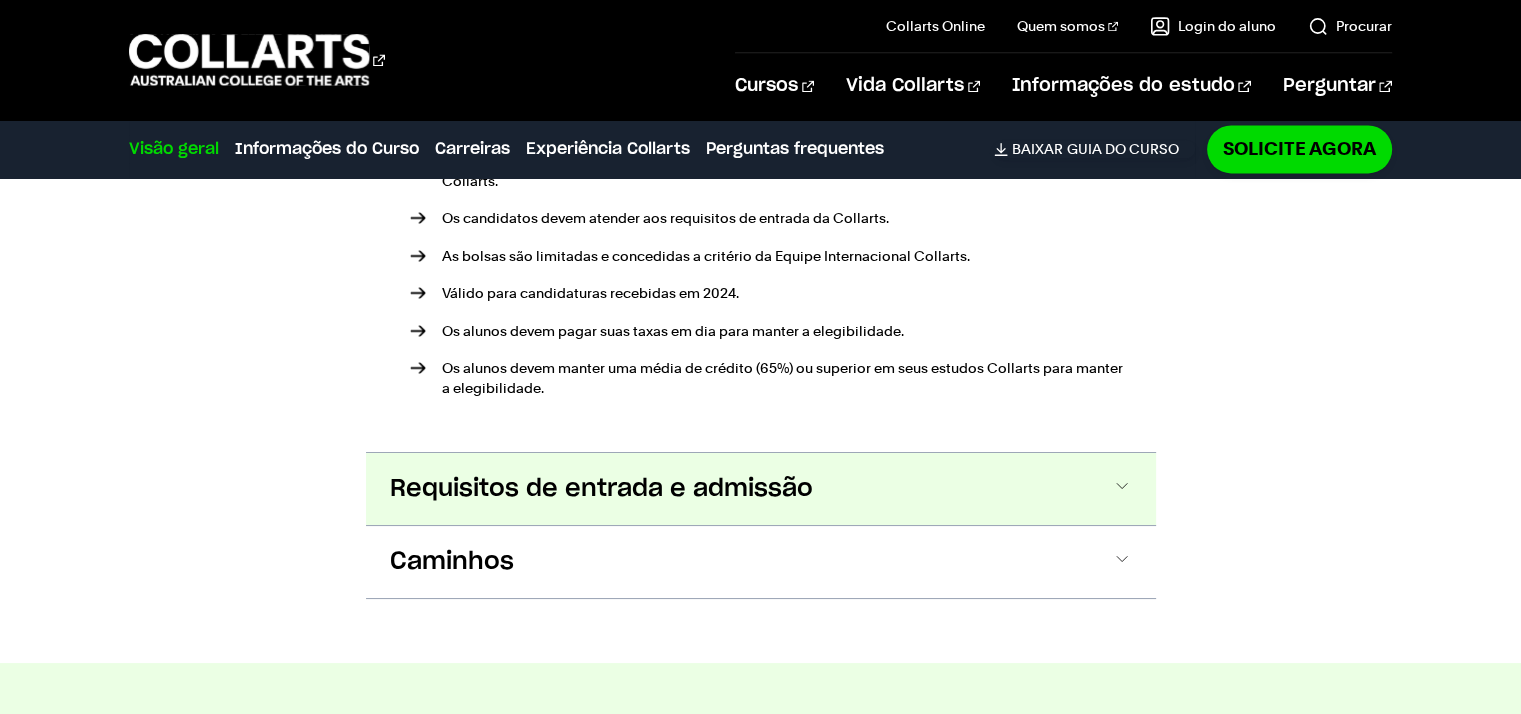 click on "Requisitos de entrada e admissão" at bounding box center (0, 0) 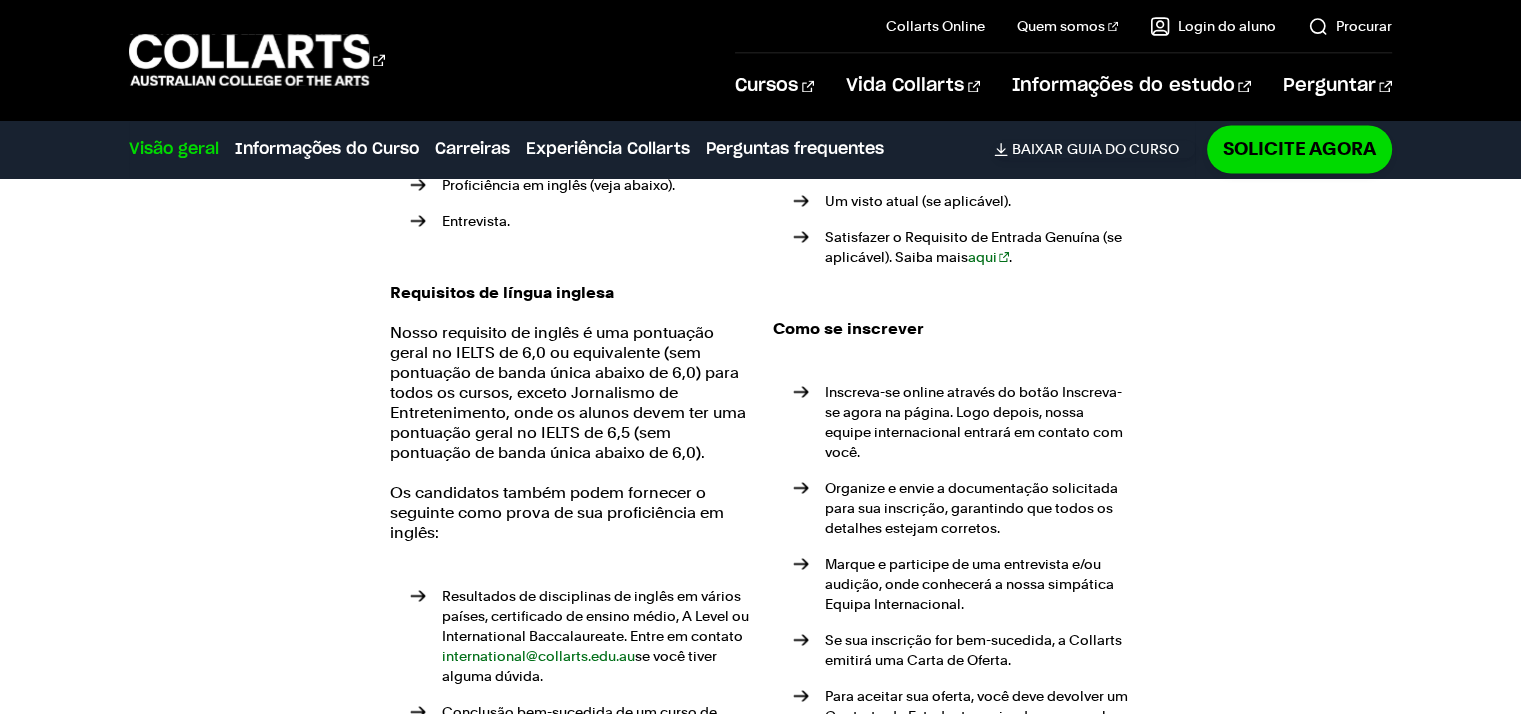 scroll, scrollTop: 3562, scrollLeft: 0, axis: vertical 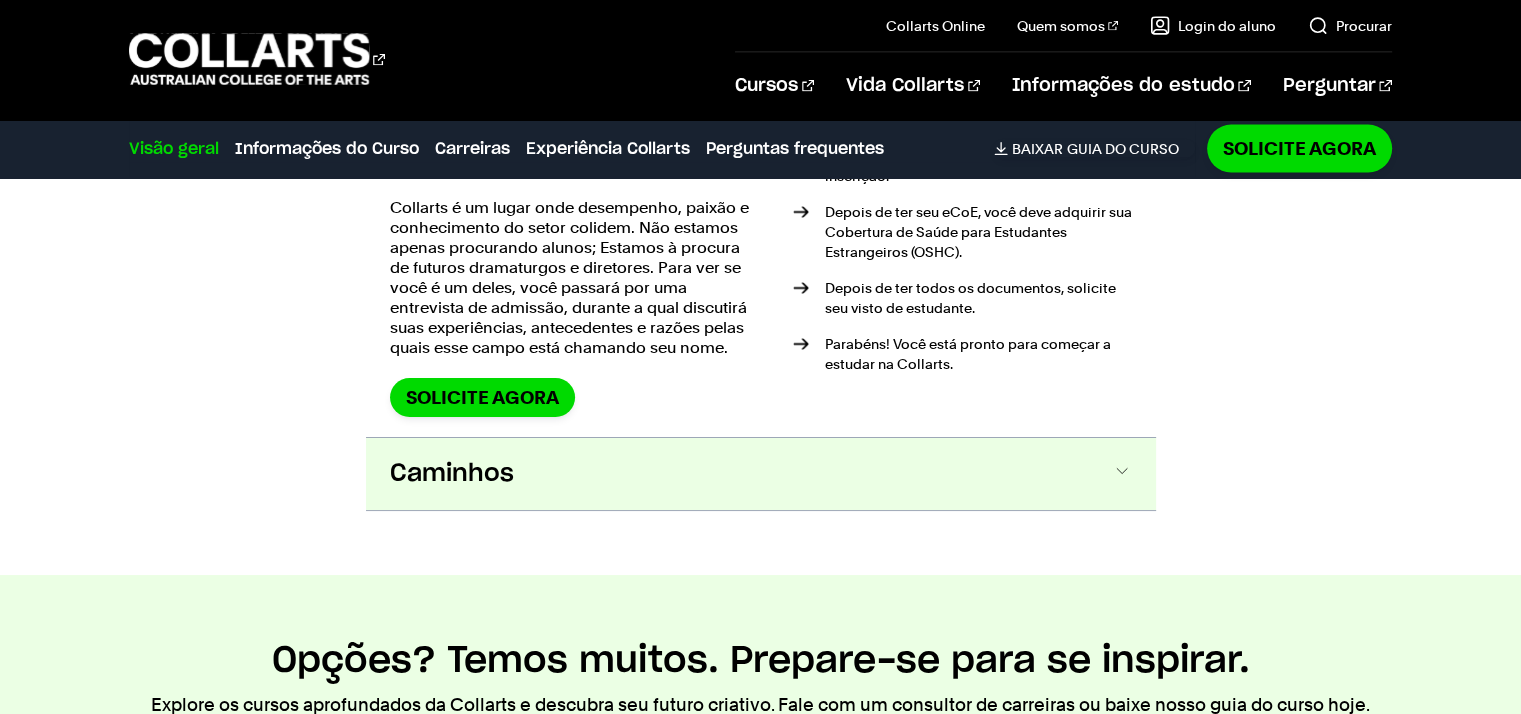 click on "Caminhos" at bounding box center [0, 0] 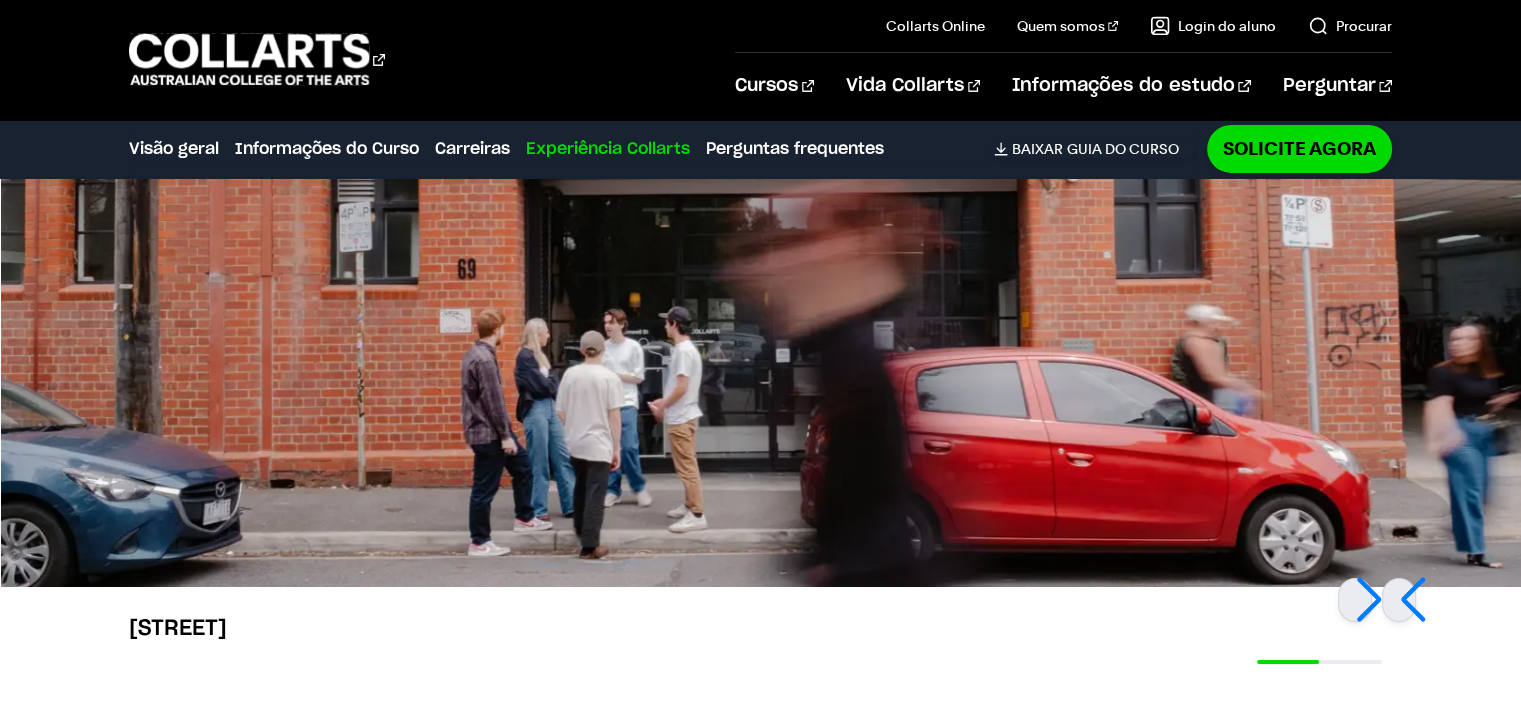 scroll, scrollTop: 7028, scrollLeft: 0, axis: vertical 